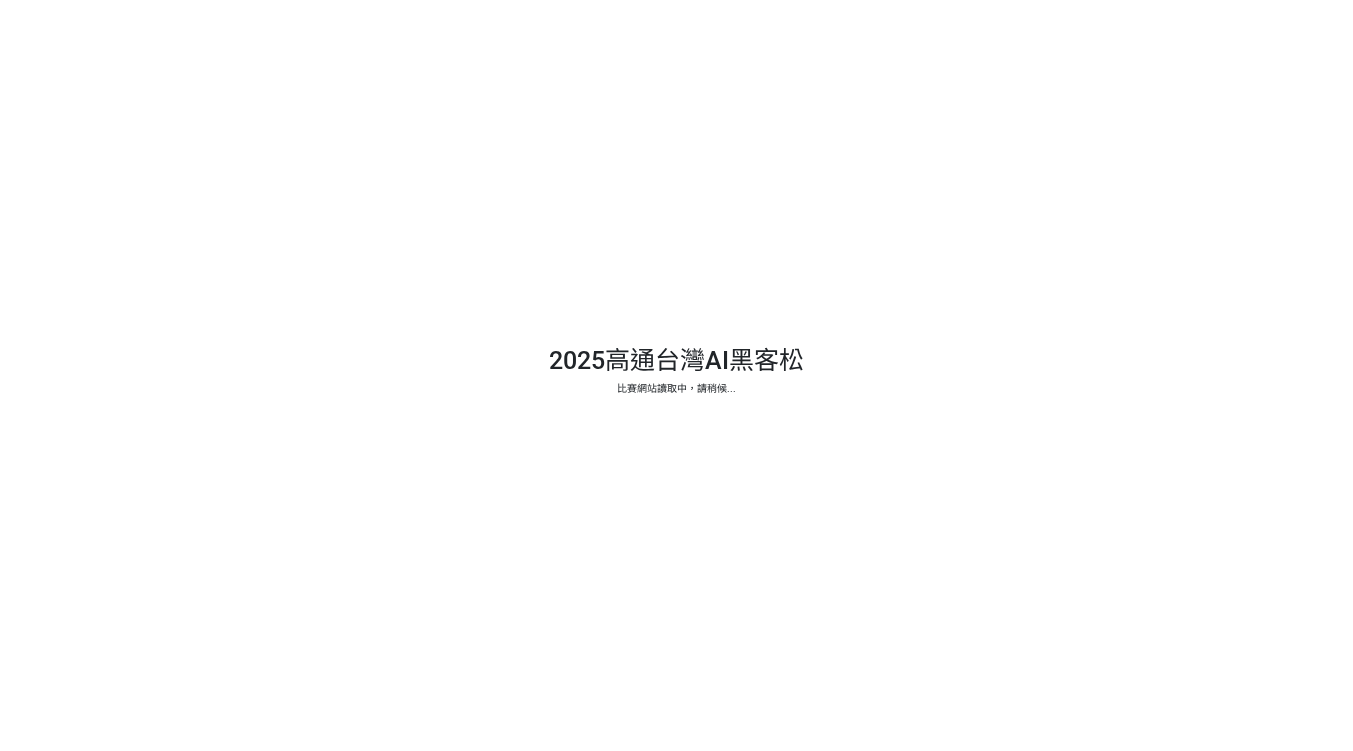 scroll, scrollTop: 0, scrollLeft: 0, axis: both 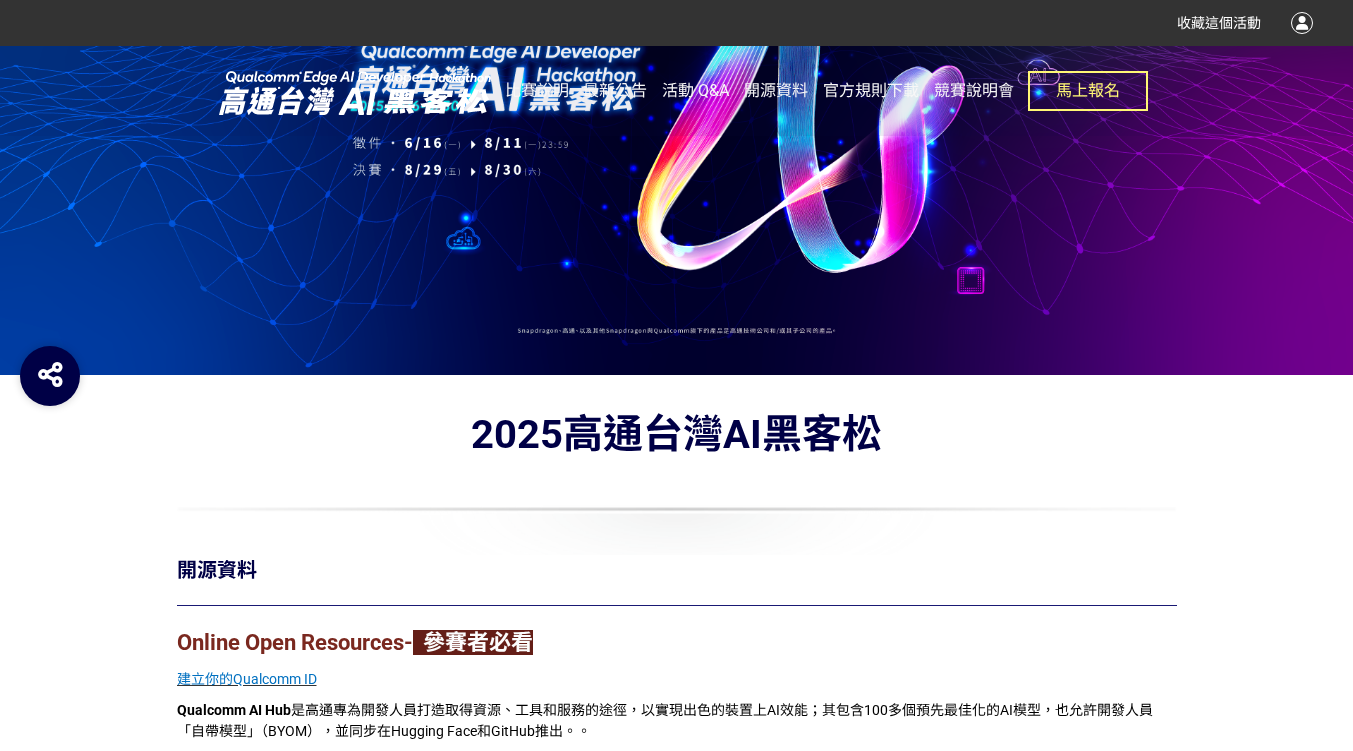 click on "2025高通台灣AI黑客松 開源資料 Online Open Resources-    參賽者必看   建立你的Qualcomm ID Qualcomm AI Hub  是高通專為開發人員打造取得資源、工具和服務的途徑，以實現出色的裝置上AI效能；其包含100多個預先最佳化的AI模型，也允許開發人員「自帶模型」（BYOM），並同步在Hugging Face和GitHub推出。。 Qualcomm AI Hub 官方網站 Qualcomm AI Hub 使用指引 Qualcomm AI Hub 影片資源 Windows on Snapdragon  平台原生支援 Arm 架構（32 位元和 64 位元）的應用程式，透過模擬技術，亦可支援既存的 x86 32 位元應用程式。開發人員可利用效能更佳、功能更強的開發工具來進行 Arm 處理器上的應用程式開發。安裝 Visual Studio，然後配置專案以建置 Arm64 和/或 Arm64EC。 Windows on Snapdragon X Series 開發工具與流程 Qualcomm Visual Studio Code Extension 使用指引 Turu 25H1-WoS  黑客松專屬開發平台 Turu 下載連結 Online Open Resources-" at bounding box center [676, 1116] 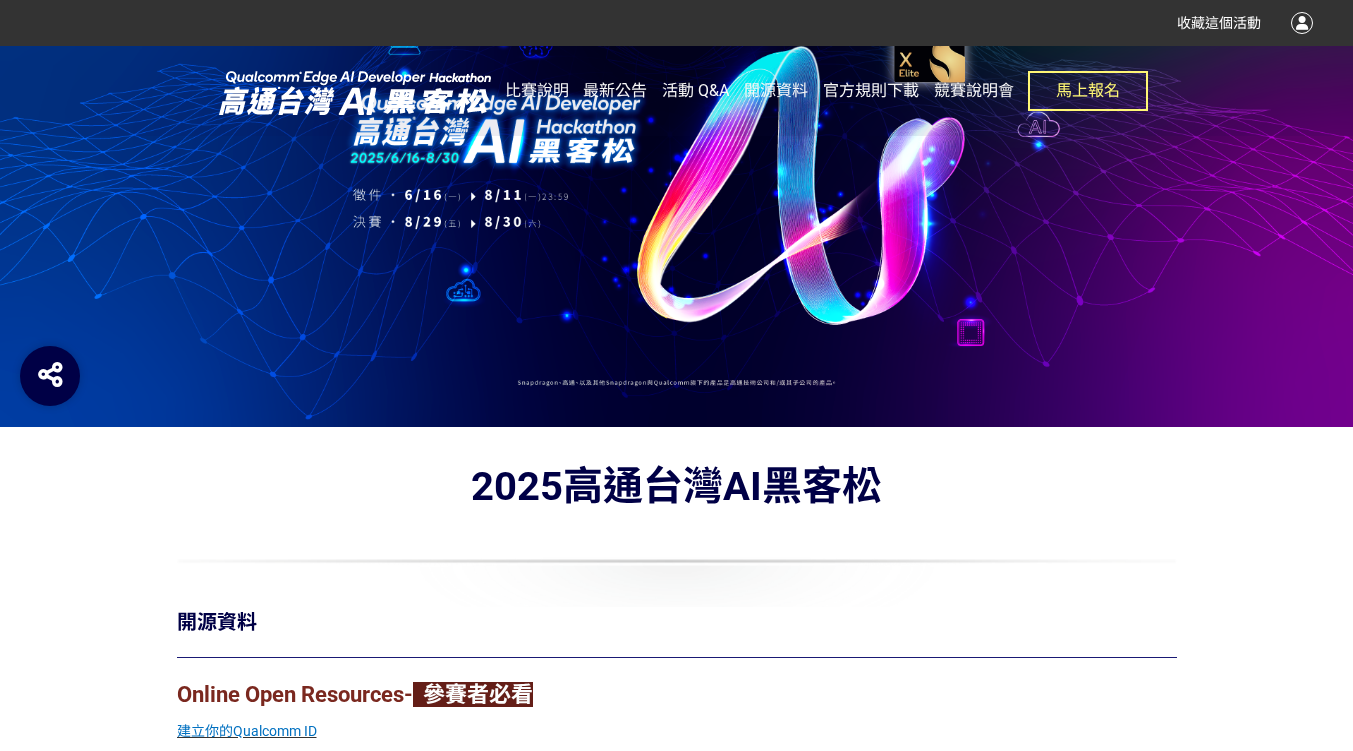 scroll, scrollTop: 0, scrollLeft: 0, axis: both 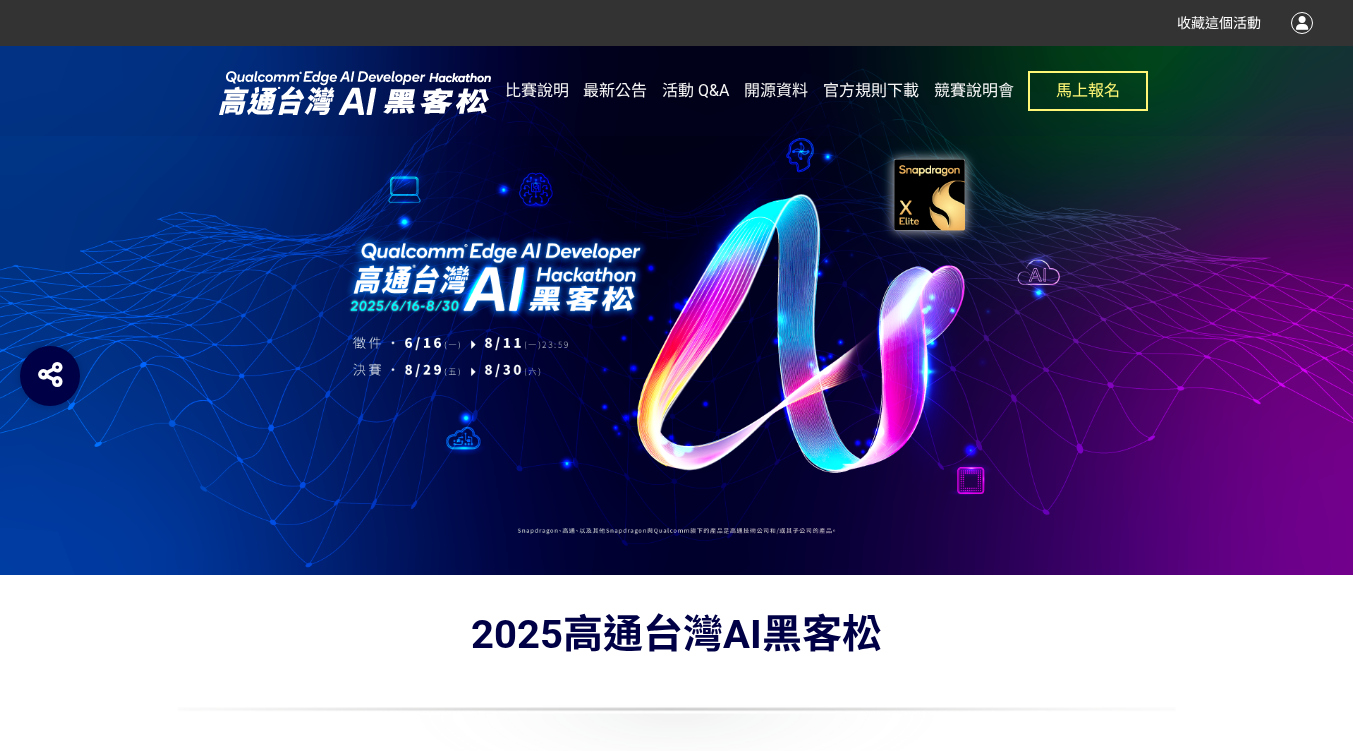 click at bounding box center [355, 92] 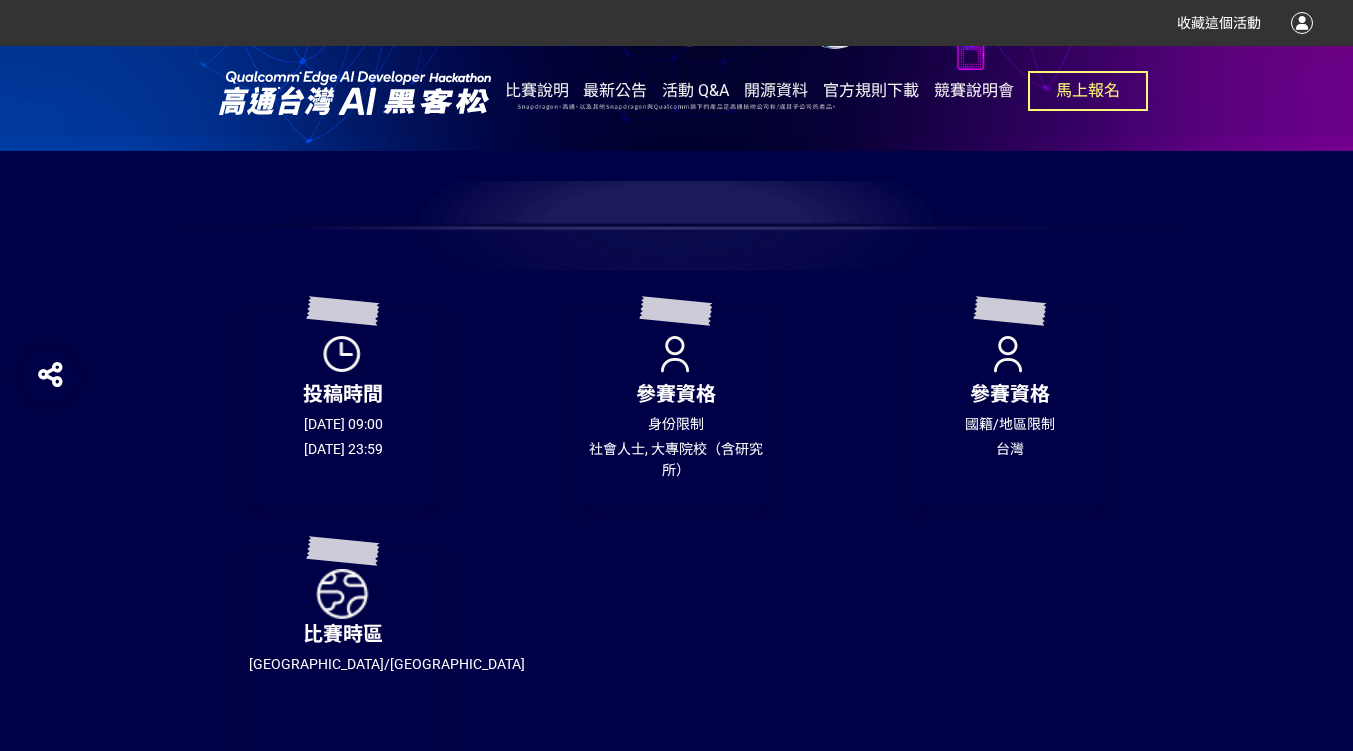 scroll, scrollTop: 400, scrollLeft: 0, axis: vertical 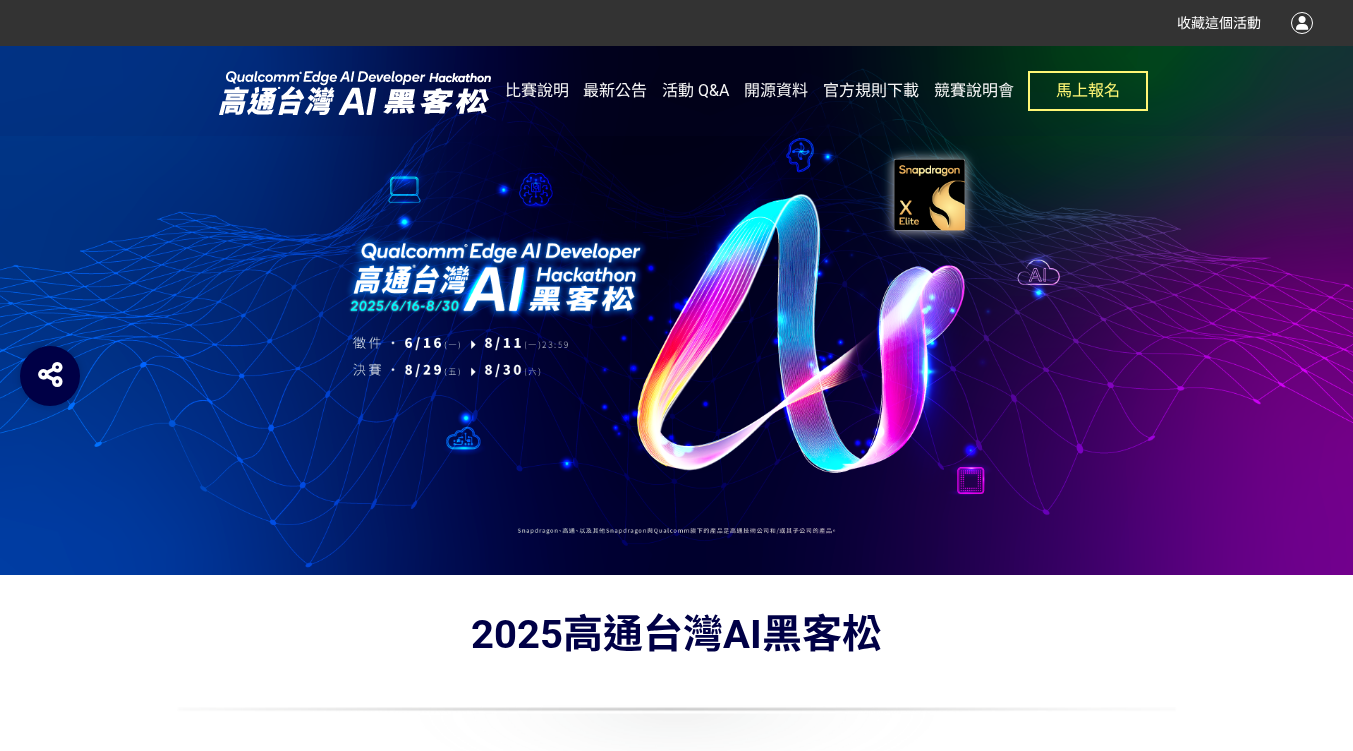 click at bounding box center (355, 92) 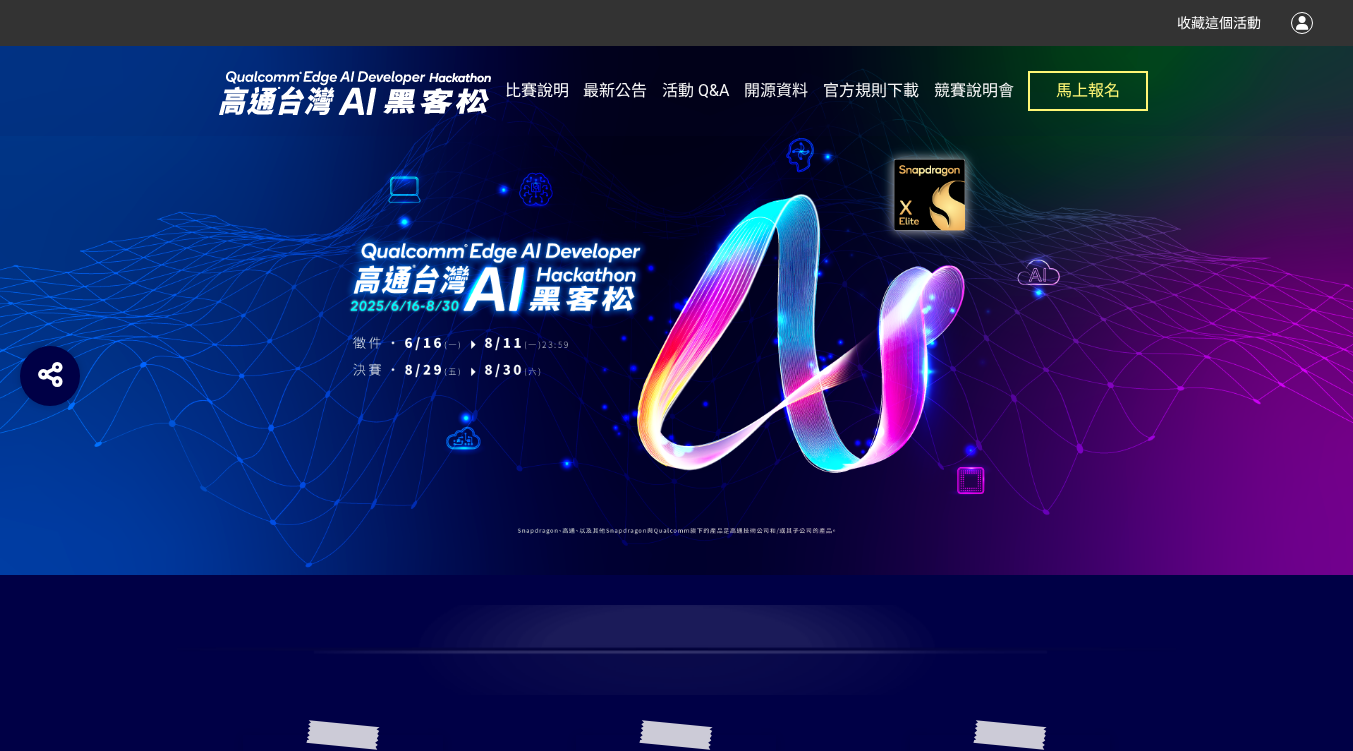 click on "比賽說明" at bounding box center [537, 90] 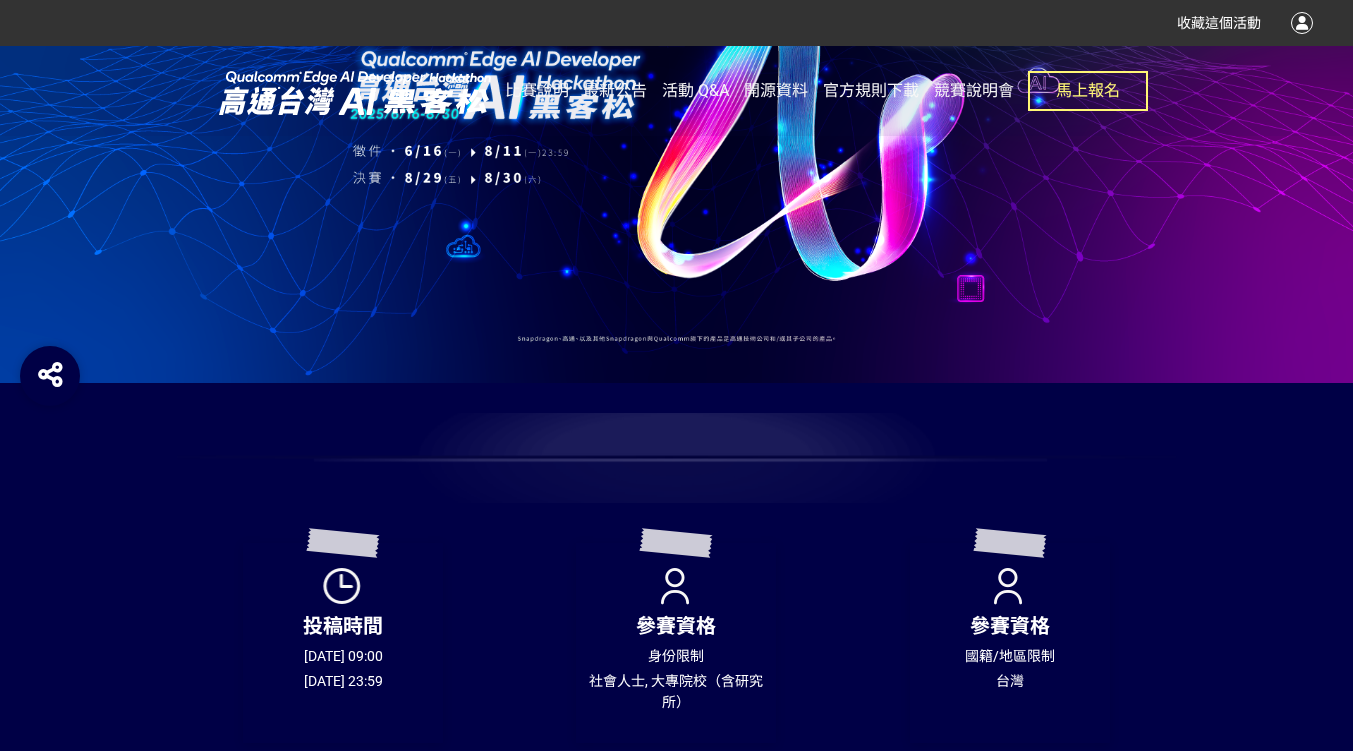 scroll, scrollTop: 300, scrollLeft: 0, axis: vertical 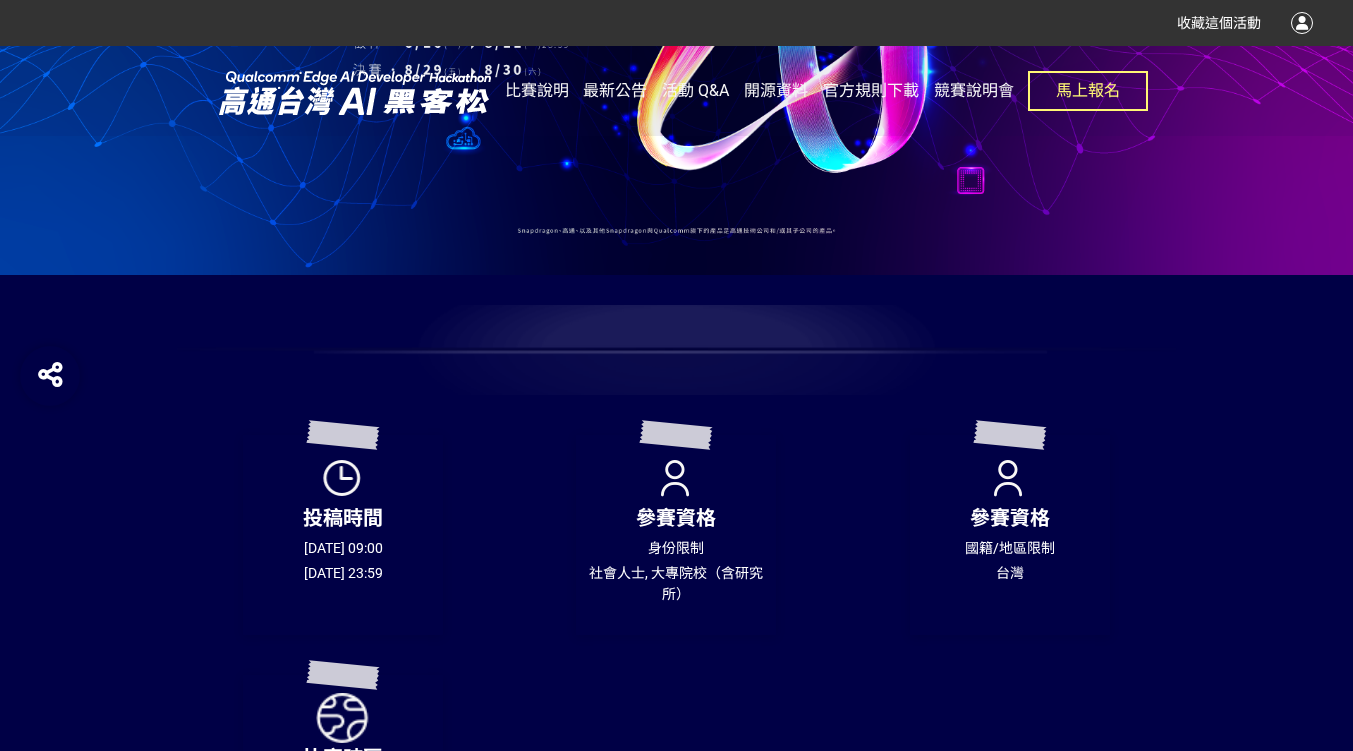 click on "投稿時間 [DATE] 09:00 [DATE] 23:59 參賽資格 身份限制 社會人士, 大專院校（含研究所） 參賽資格 國籍/地區限制 台灣 比賽時區 [GEOGRAPHIC_DATA]/[GEOGRAPHIC_DATA]" at bounding box center (676, 639) 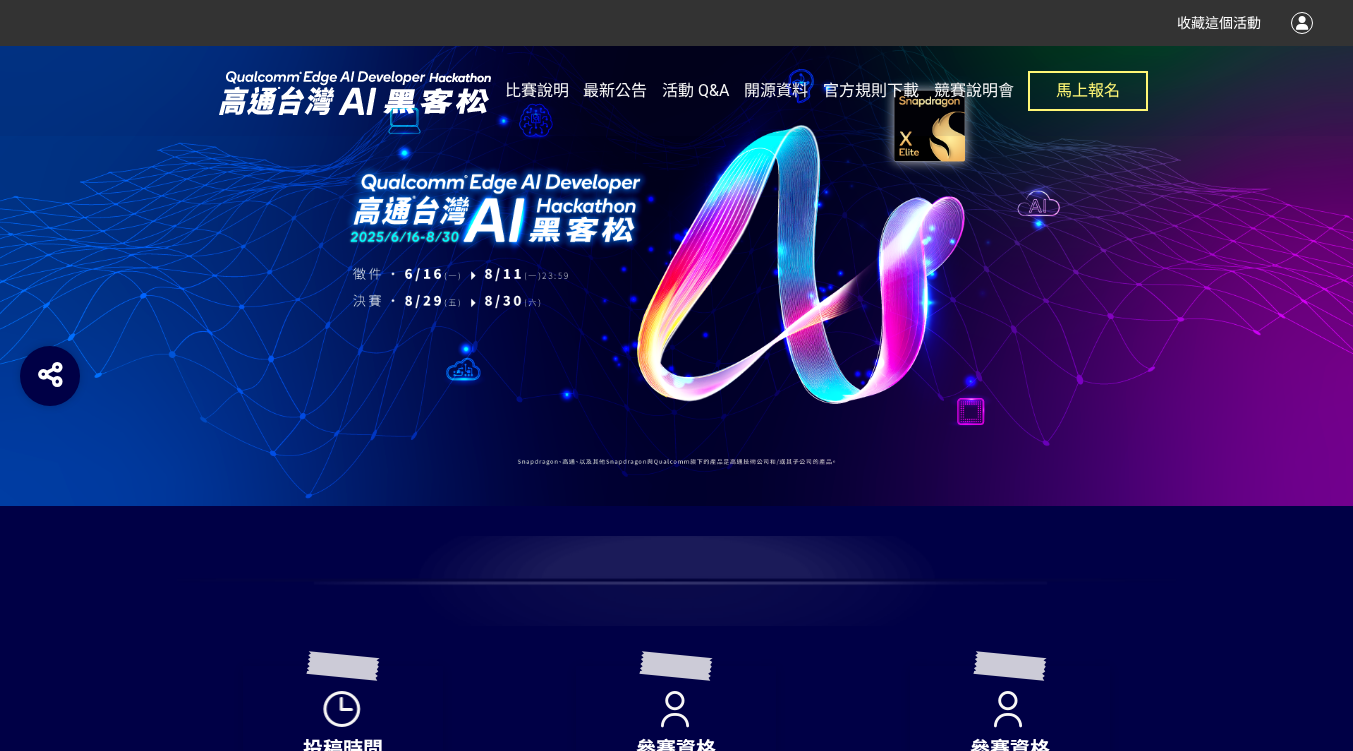 scroll, scrollTop: 0, scrollLeft: 0, axis: both 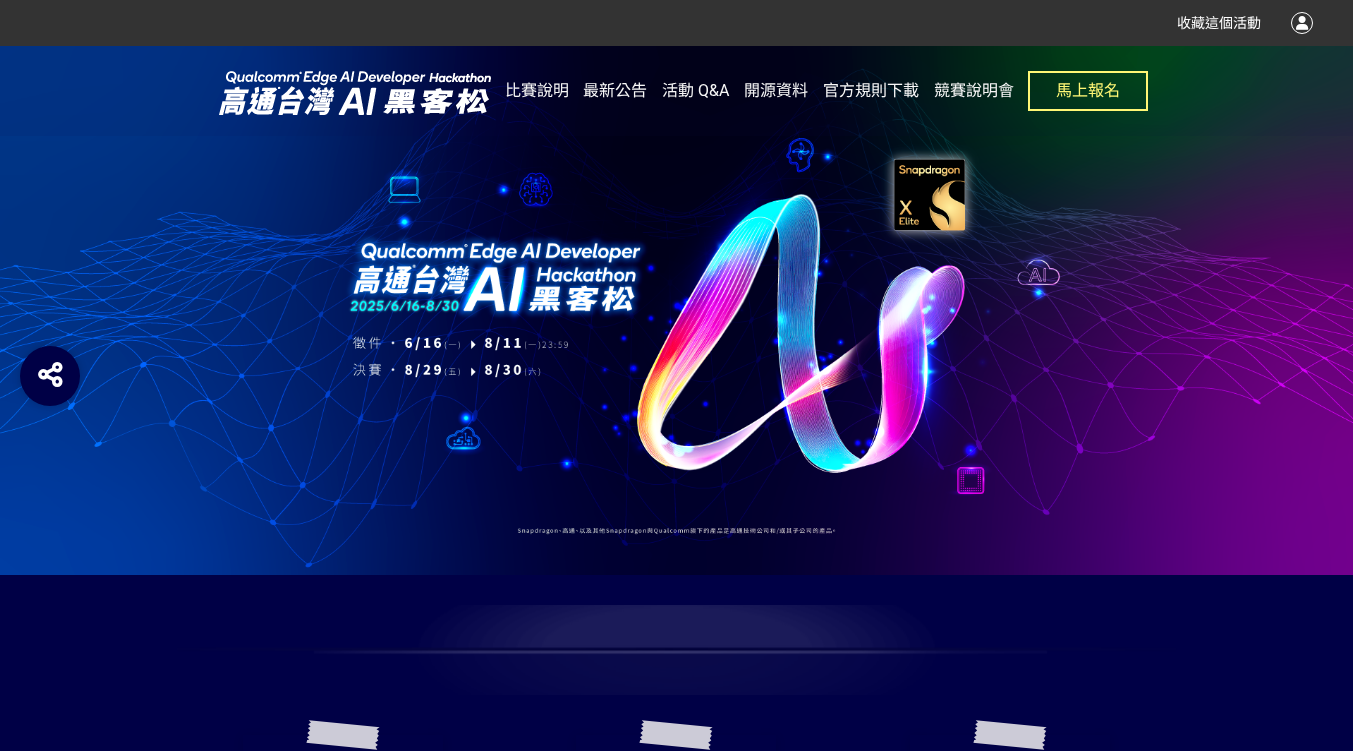 click on "收藏這個活動" at bounding box center [676, 23] 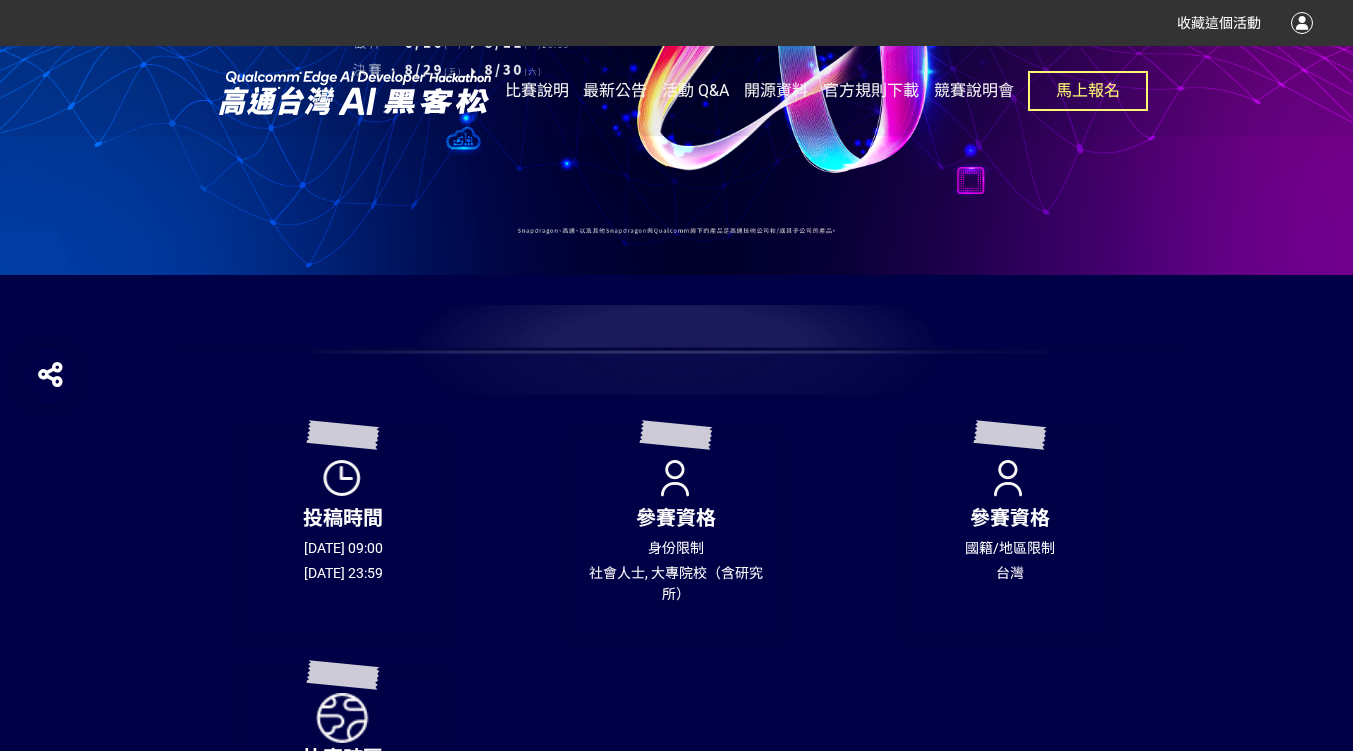 click on "比賽說明" at bounding box center [537, 90] 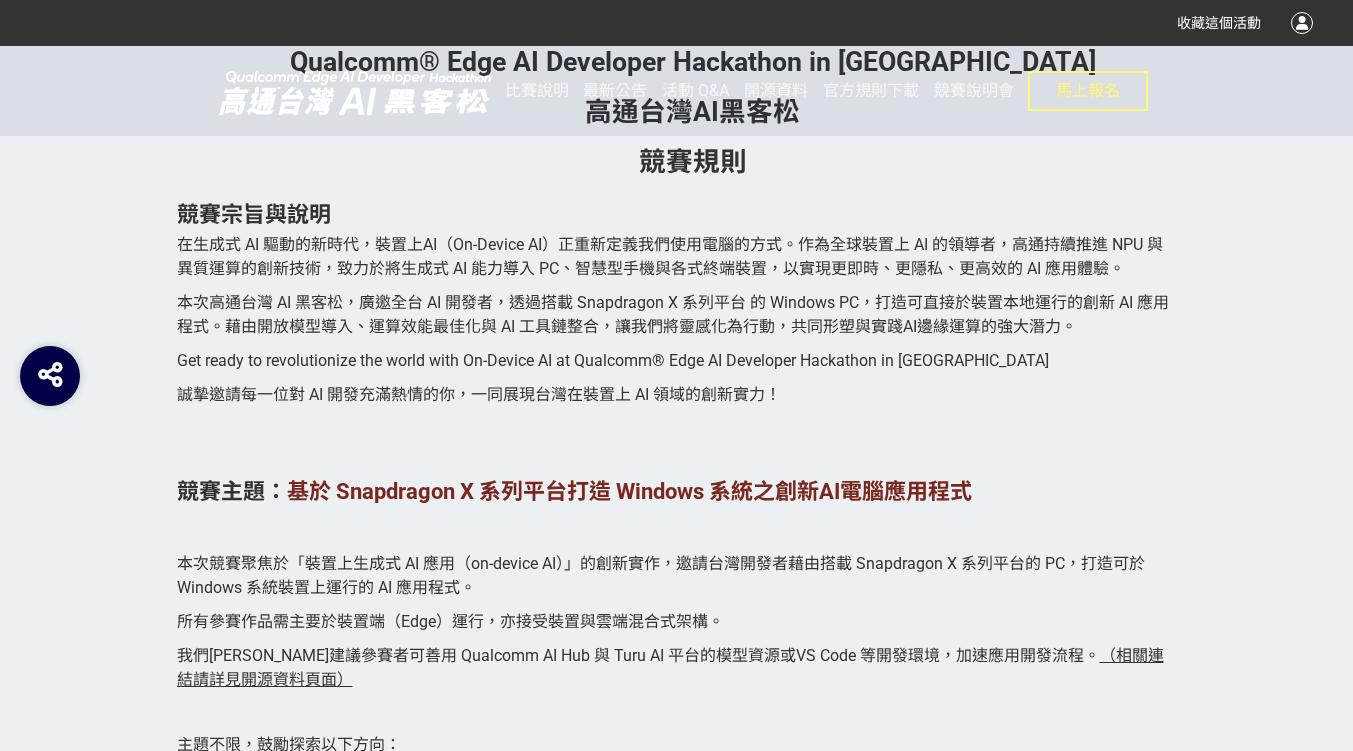 scroll, scrollTop: 1400, scrollLeft: 0, axis: vertical 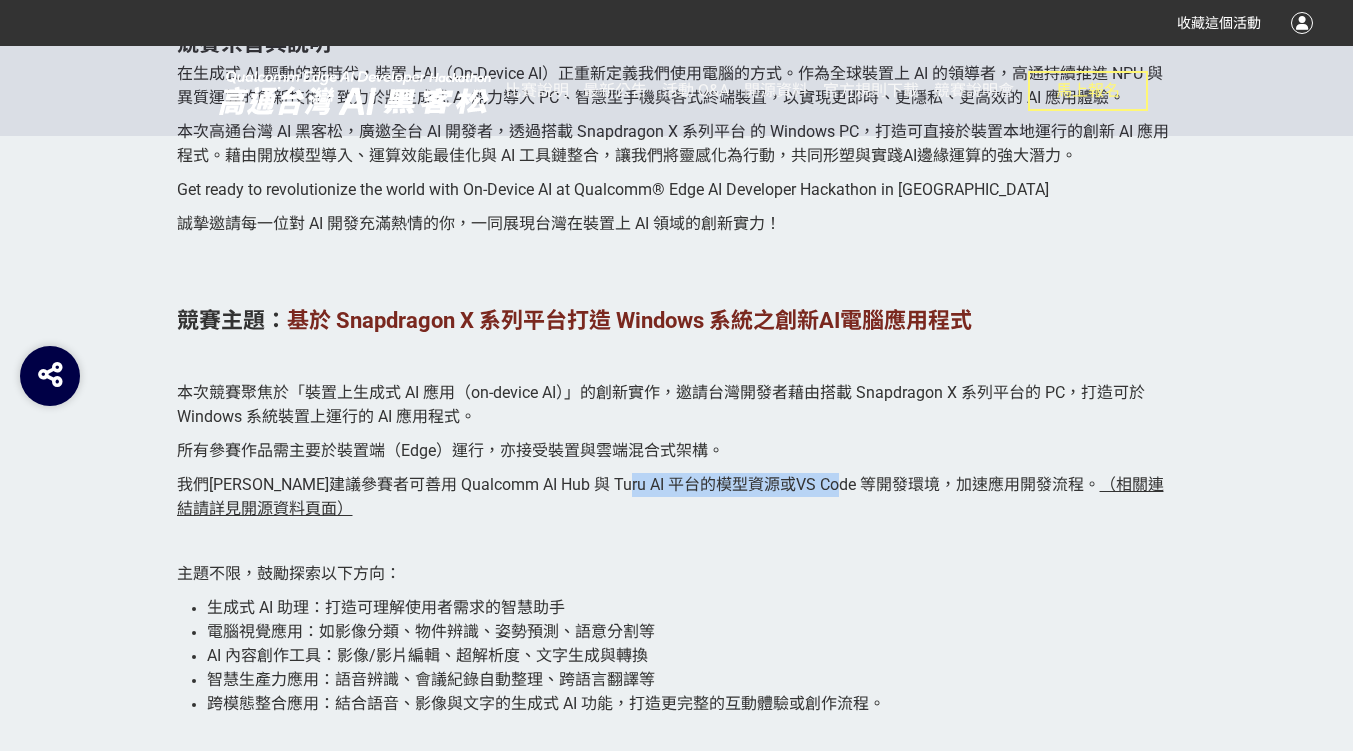 drag, startPoint x: 658, startPoint y: 491, endPoint x: 905, endPoint y: 494, distance: 247.01822 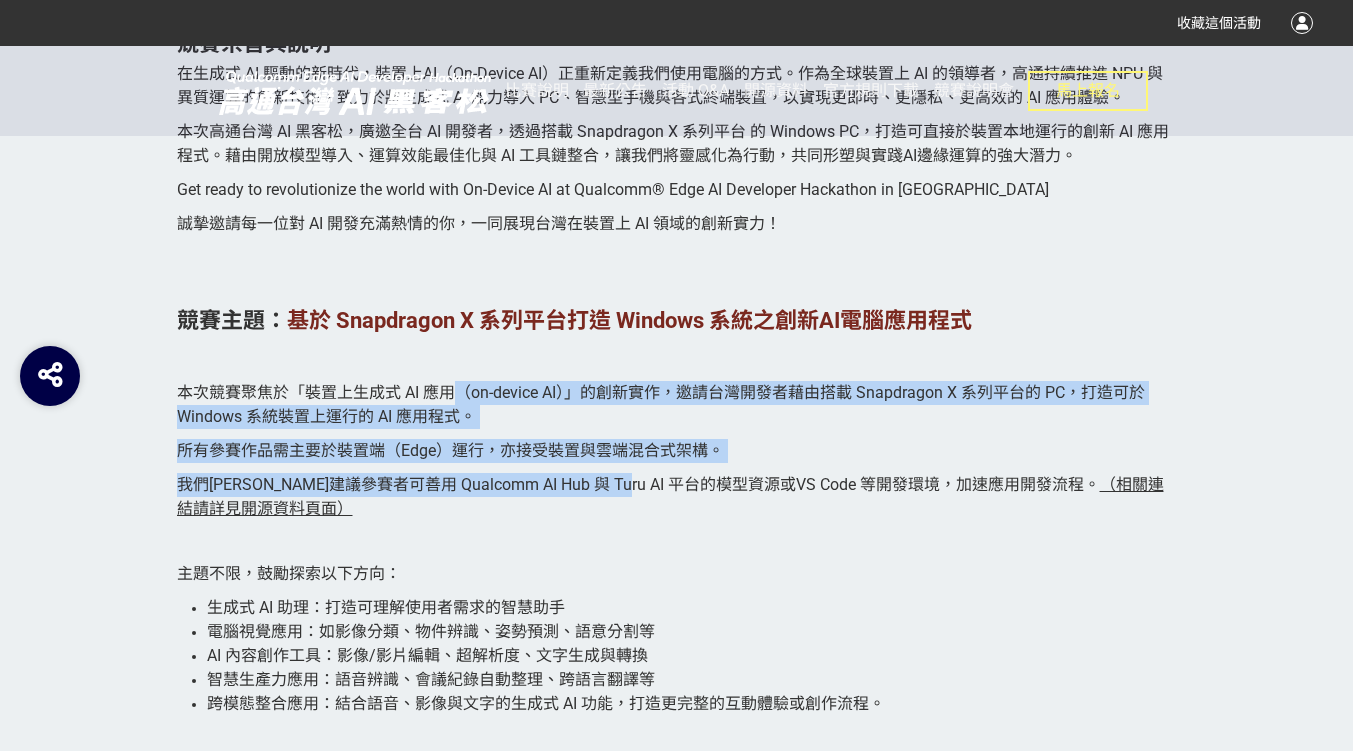 drag, startPoint x: 495, startPoint y: 397, endPoint x: 652, endPoint y: 466, distance: 171.49344 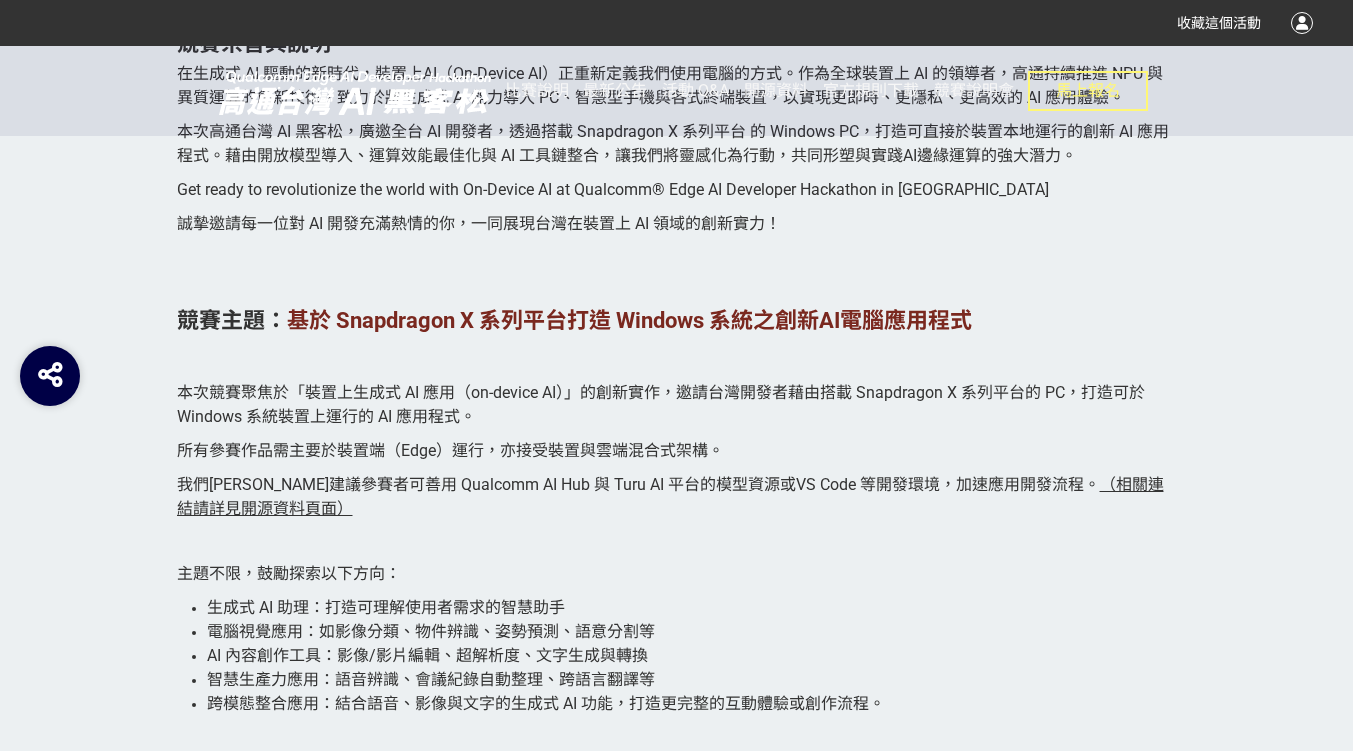 drag, startPoint x: 1249, startPoint y: 335, endPoint x: 1237, endPoint y: 350, distance: 19.209373 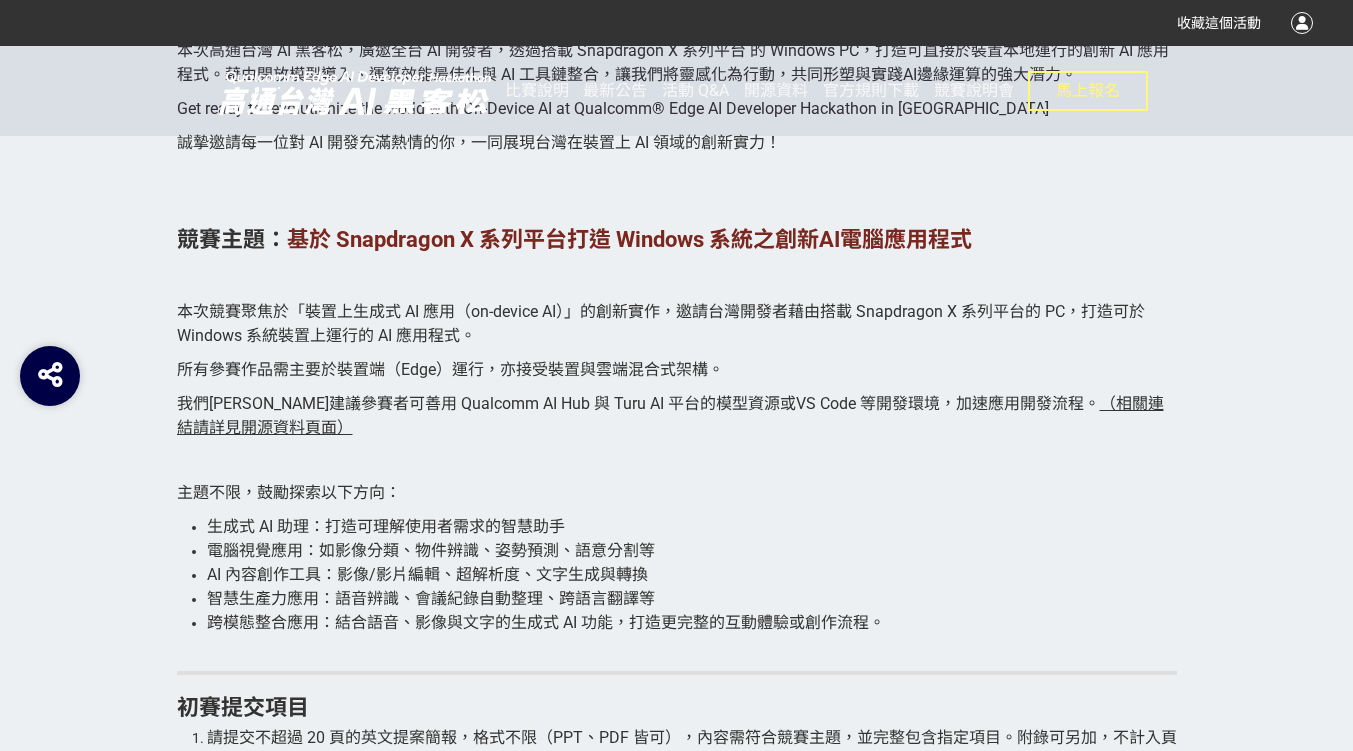 scroll, scrollTop: 1300, scrollLeft: 0, axis: vertical 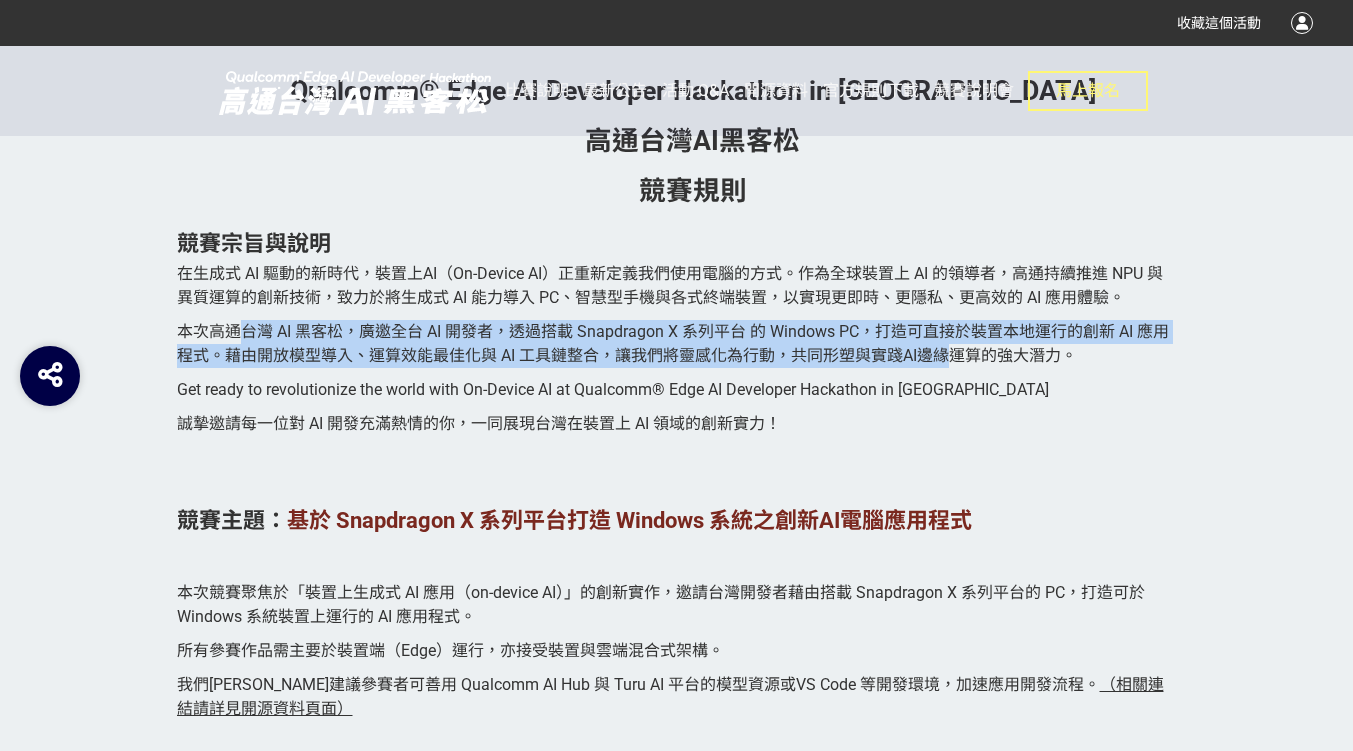drag, startPoint x: 235, startPoint y: 336, endPoint x: 954, endPoint y: 362, distance: 719.47 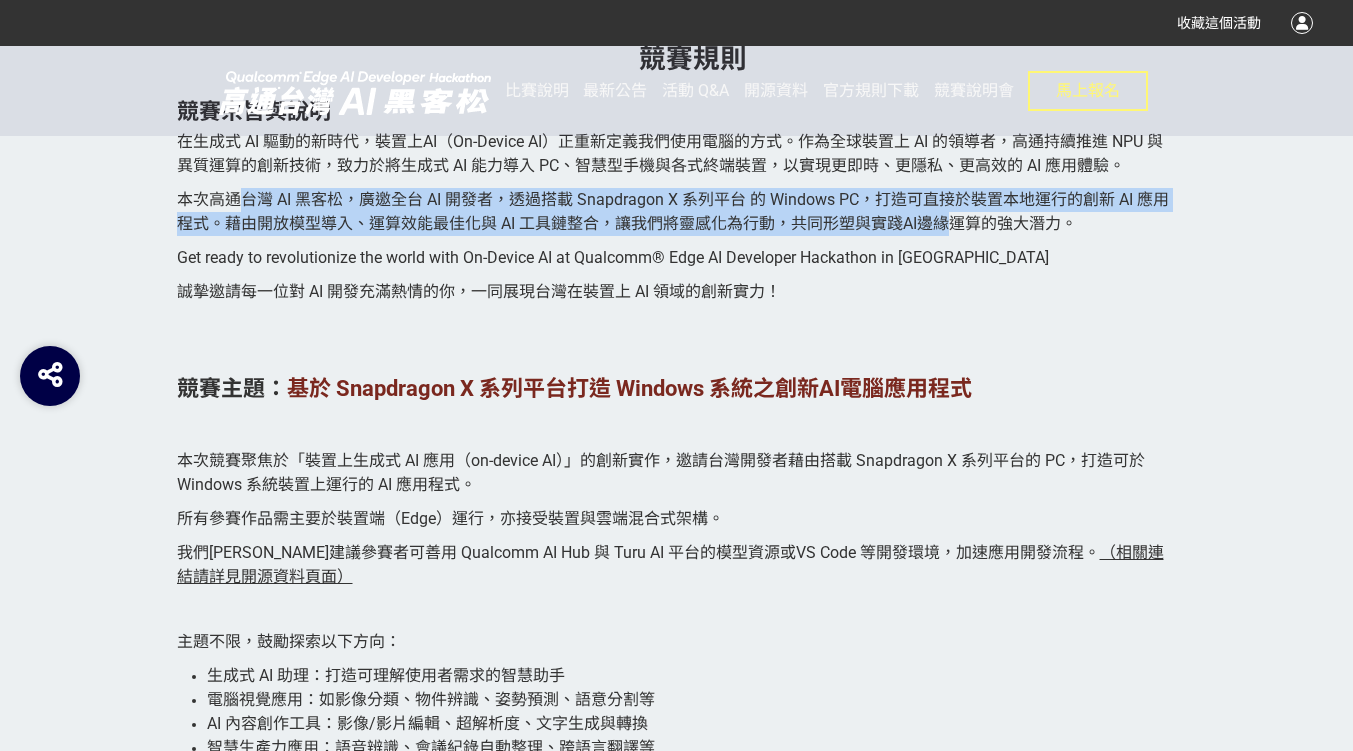 scroll, scrollTop: 1500, scrollLeft: 0, axis: vertical 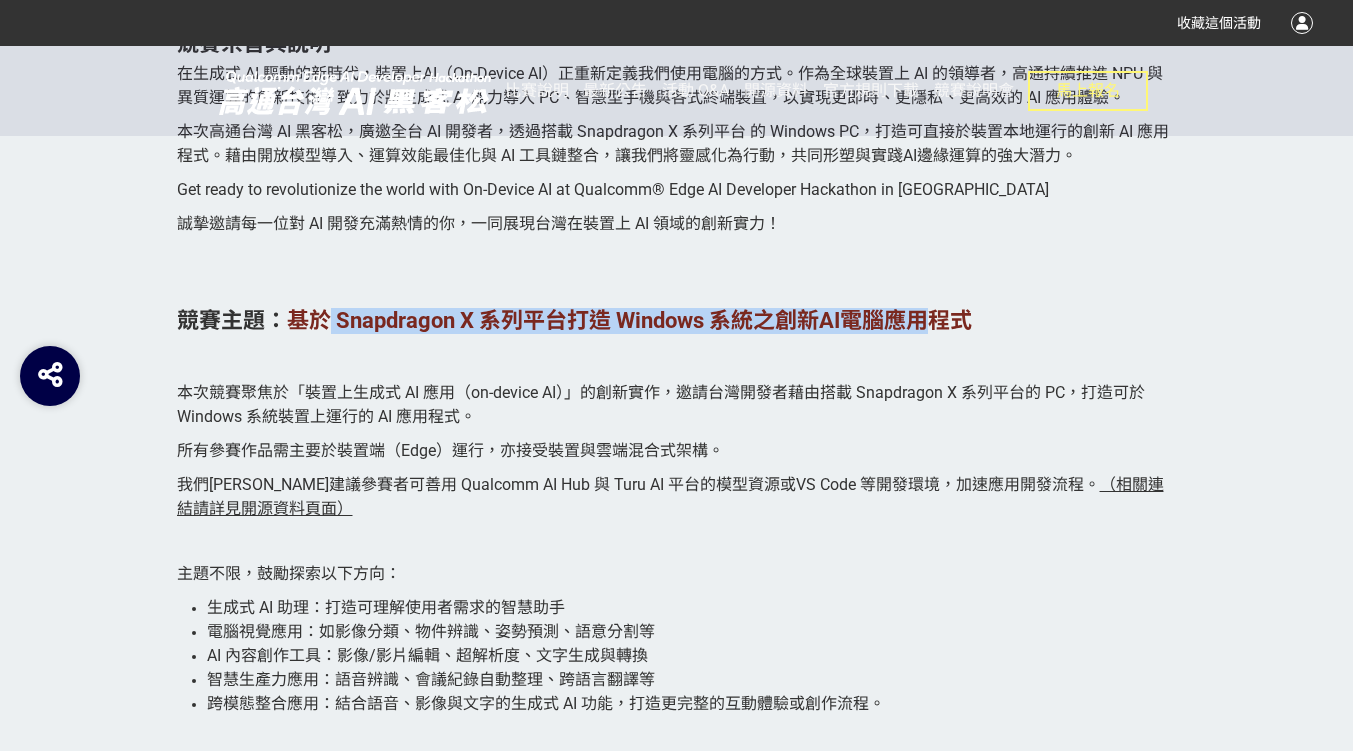 drag, startPoint x: 327, startPoint y: 320, endPoint x: 937, endPoint y: 316, distance: 610.0131 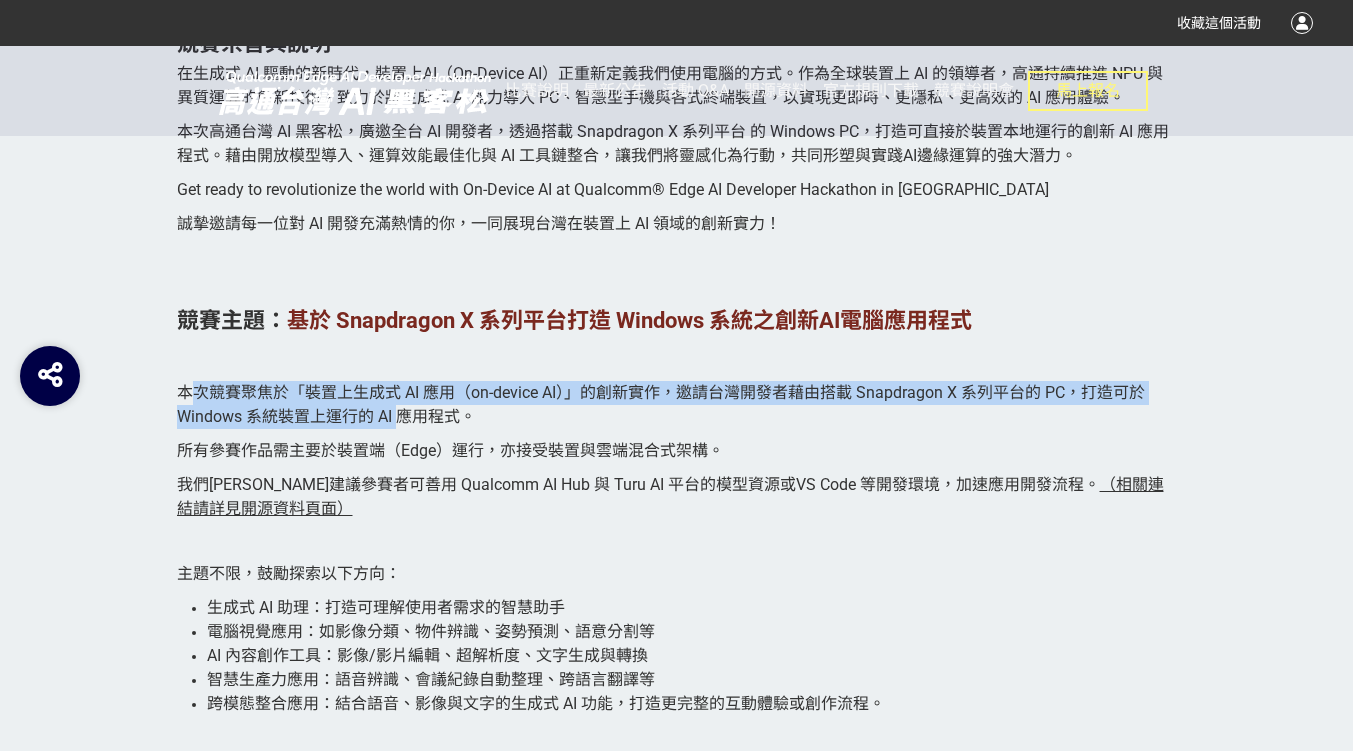 drag, startPoint x: 190, startPoint y: 392, endPoint x: 397, endPoint y: 415, distance: 208.27386 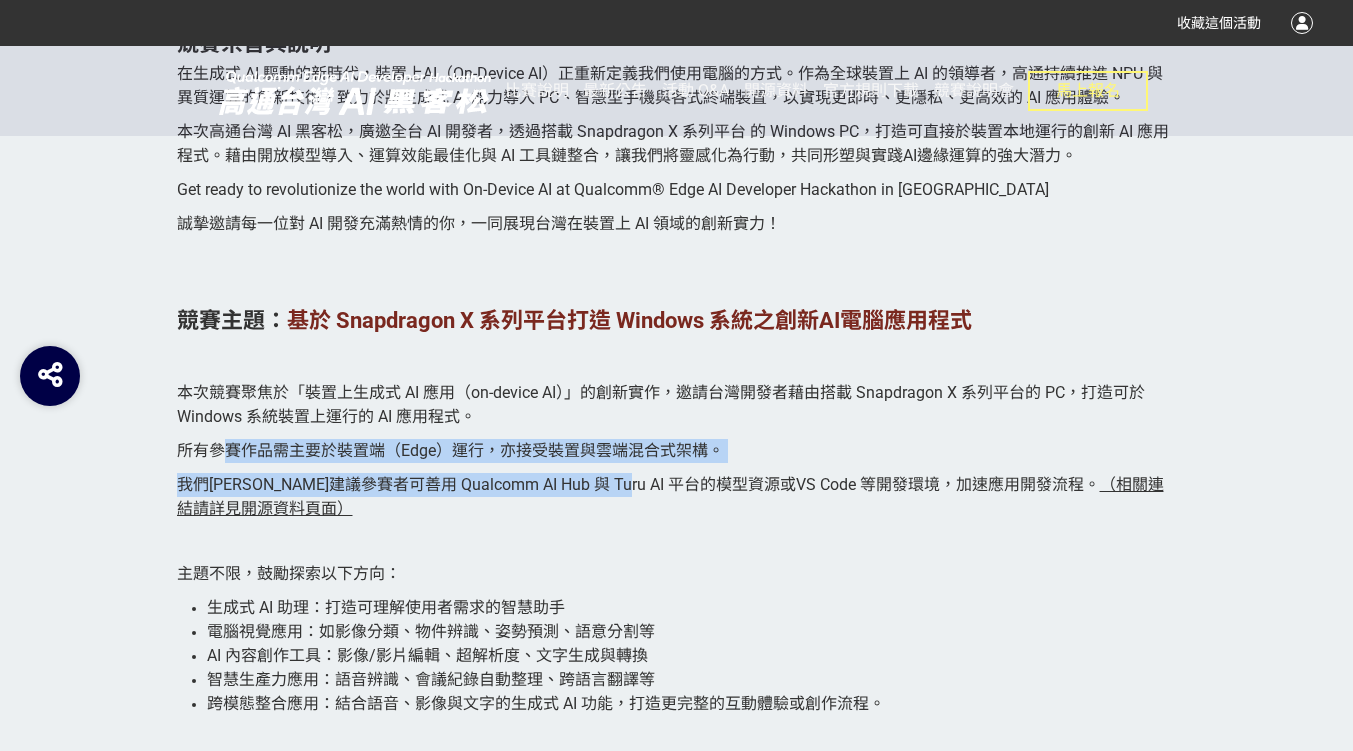 drag, startPoint x: 247, startPoint y: 455, endPoint x: 656, endPoint y: 489, distance: 410.41077 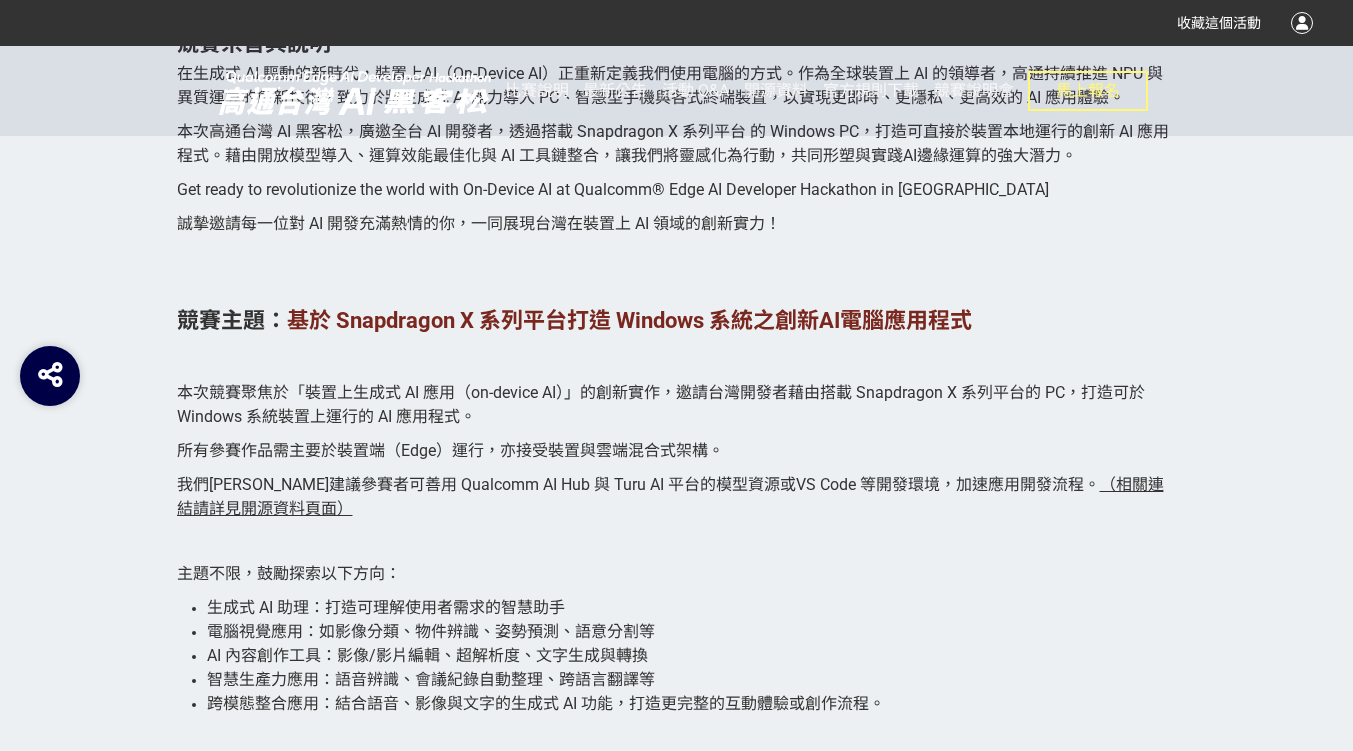 click on "Qualcomm® Edge AI Developer Hackathon in [GEOGRAPHIC_DATA] 高通台灣AI黑客松 競賽規則 競賽宗旨與說明 在生成式 AI 驅動的新時代，裝置上AI（On-Device AI）正重新定義我們使用電腦的方式。作為全球裝置上 AI 的領導者，高通持續推進 NPU 與異質運算的創新技術，致力於將生成式 AI 能力導入 PC、智慧型手機與各式終端裝置，以實現更即時、更隱私、更高效的 AI 應用體驗。 本次高通台灣 AI 黑客松，廣邀全台 AI 開發者，透過搭載 Snapdragon X 系列平台 的 Windows PC，打造可直接於裝置本地運行的創新 AI 應用程式。藉由開放模型導入、運算效能最佳化與 AI 工具鏈整合，讓我們將靈感化為行動，共同形塑與實踐AI邊緣運算的強大潛力。 Get ready to revolutionize the world with On-Device AI at Qualcomm® Edge AI Developer Hackathon in [GEOGRAPHIC_DATA]     競賽主題： 基於 Snapdragon X 系列平台打造 Windows 系統之創新AI電腦應用程式" at bounding box center (677, 2373) 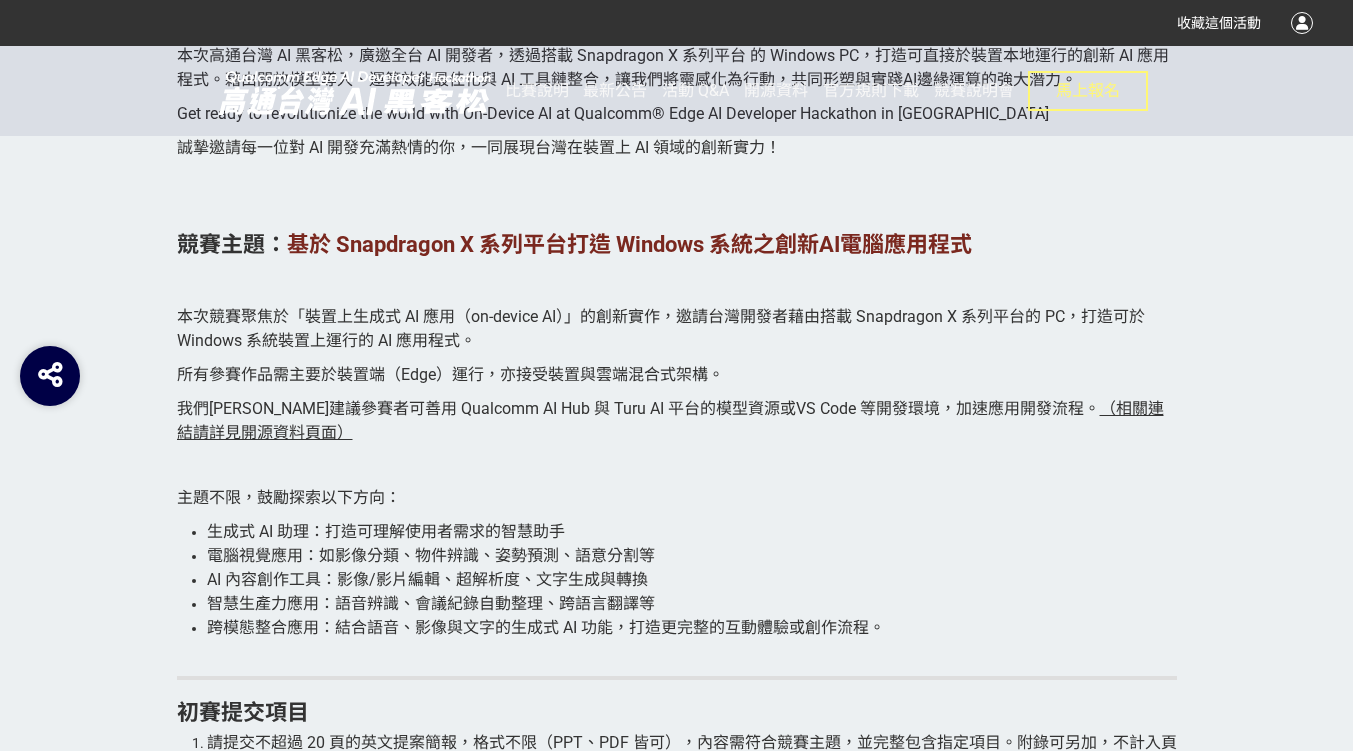 scroll, scrollTop: 1600, scrollLeft: 0, axis: vertical 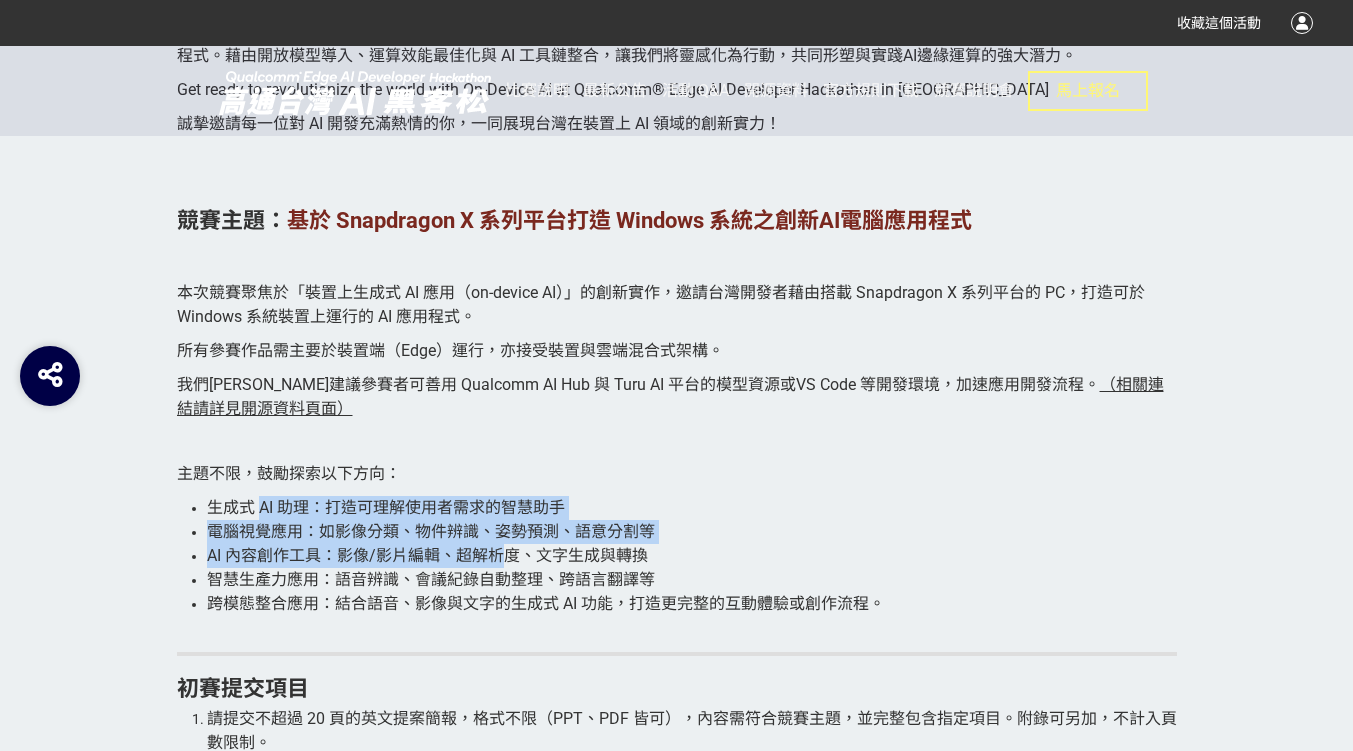 drag, startPoint x: 257, startPoint y: 501, endPoint x: 498, endPoint y: 557, distance: 247.4207 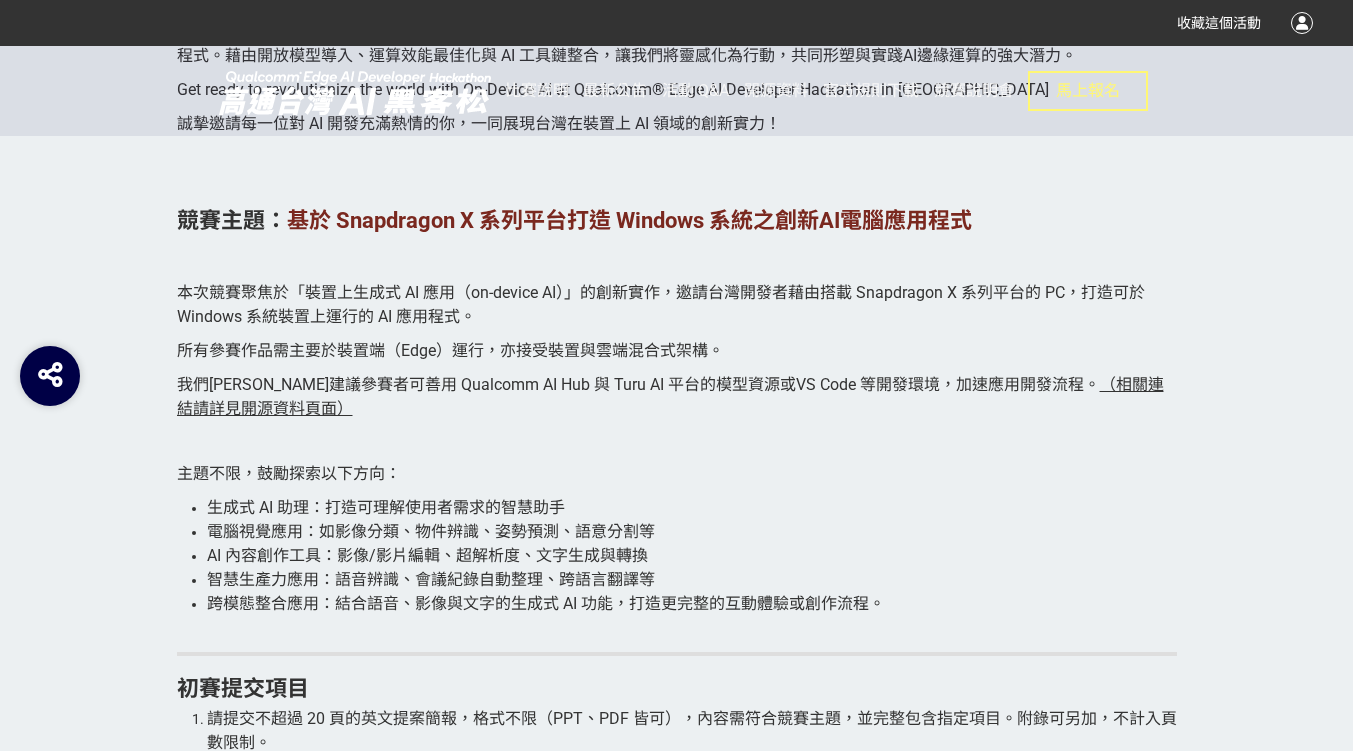 click on "生成式 AI 助理：打造可理解使用者需求的智慧助手" at bounding box center (386, 507) 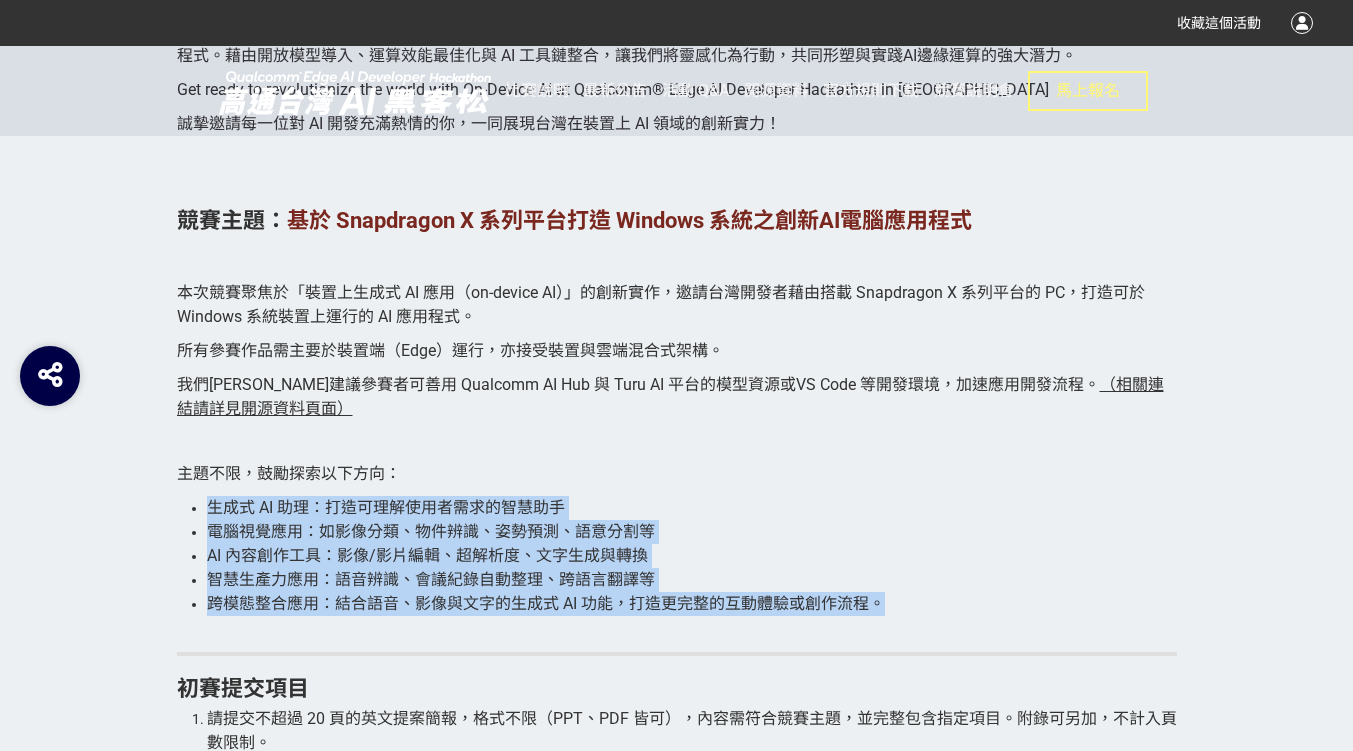 drag, startPoint x: 213, startPoint y: 509, endPoint x: 900, endPoint y: 607, distance: 693.9546 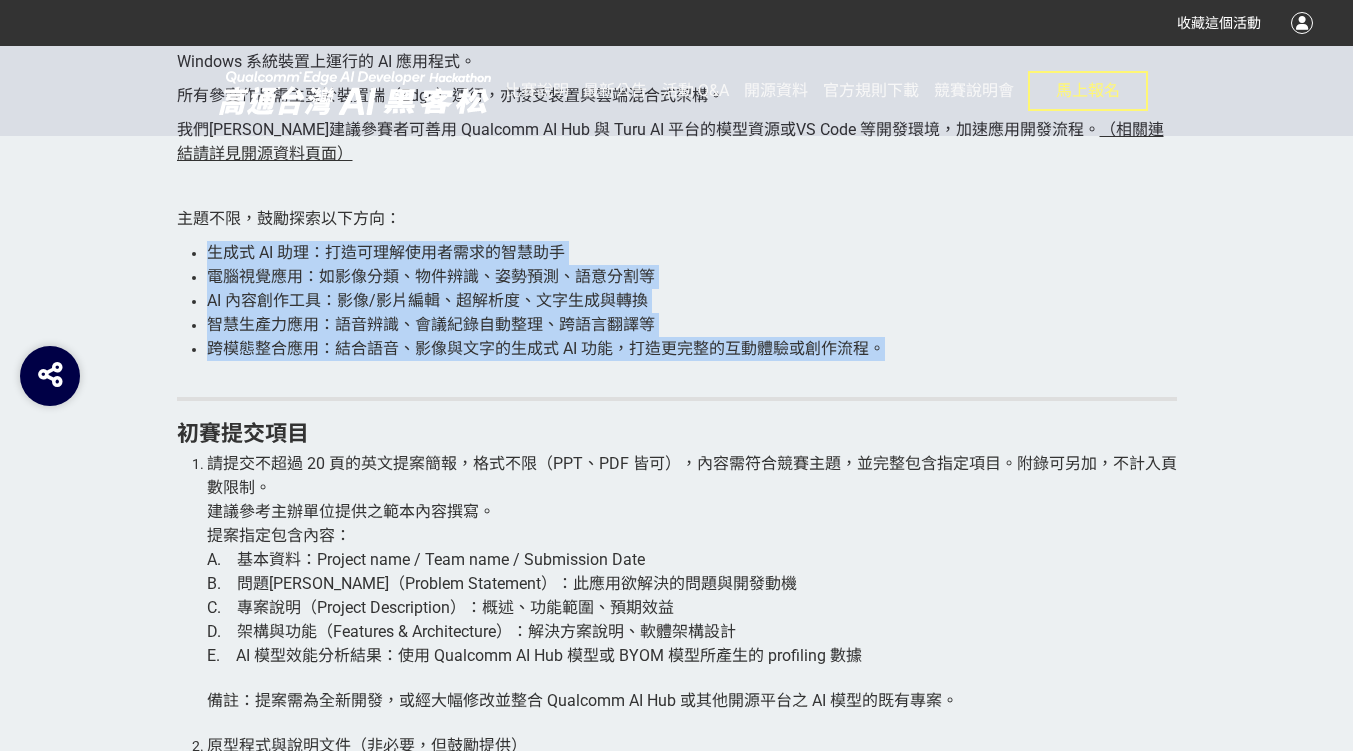 scroll, scrollTop: 1900, scrollLeft: 0, axis: vertical 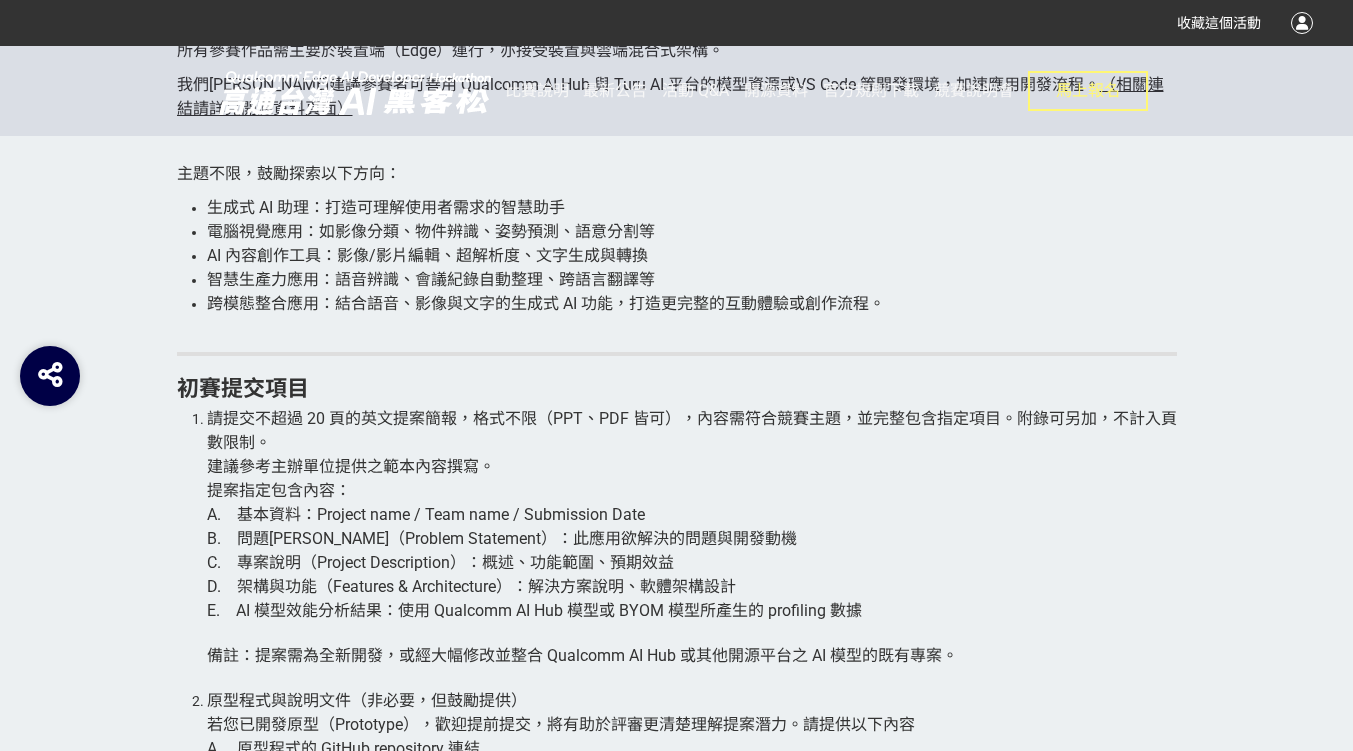 click on "請提交不超過 20 頁的英文提案簡報，格式不限（PPT、PDF 皆可），內容需符合競賽主題，並完整包含指定項目。附錄可另加，不計入頁數限制。 建議參考主辦單位提供之範本內容撰寫。 提案指定包含內容： A.    基本資料：Project name / Team name / Submission Date B.    問題[PERSON_NAME]（Problem Statement）：此應用欲解決的問題與開發動機 C.    專案說明（Project Description）：概述、功能範圍、預期效益 D.    架構與功能（Features & Architecture）：解決方案說明、軟體架構設計 E.    AI 模型效能分析結果：使用 Qualcomm AI Hub 模型或 BYOM 模型所產生的 profiling 數據 備註：提案需為全新開發，或經大幅修改並整合 Qualcomm AI Hub 或其他開源平台之 AI 模型的既有專案。" at bounding box center [692, 548] 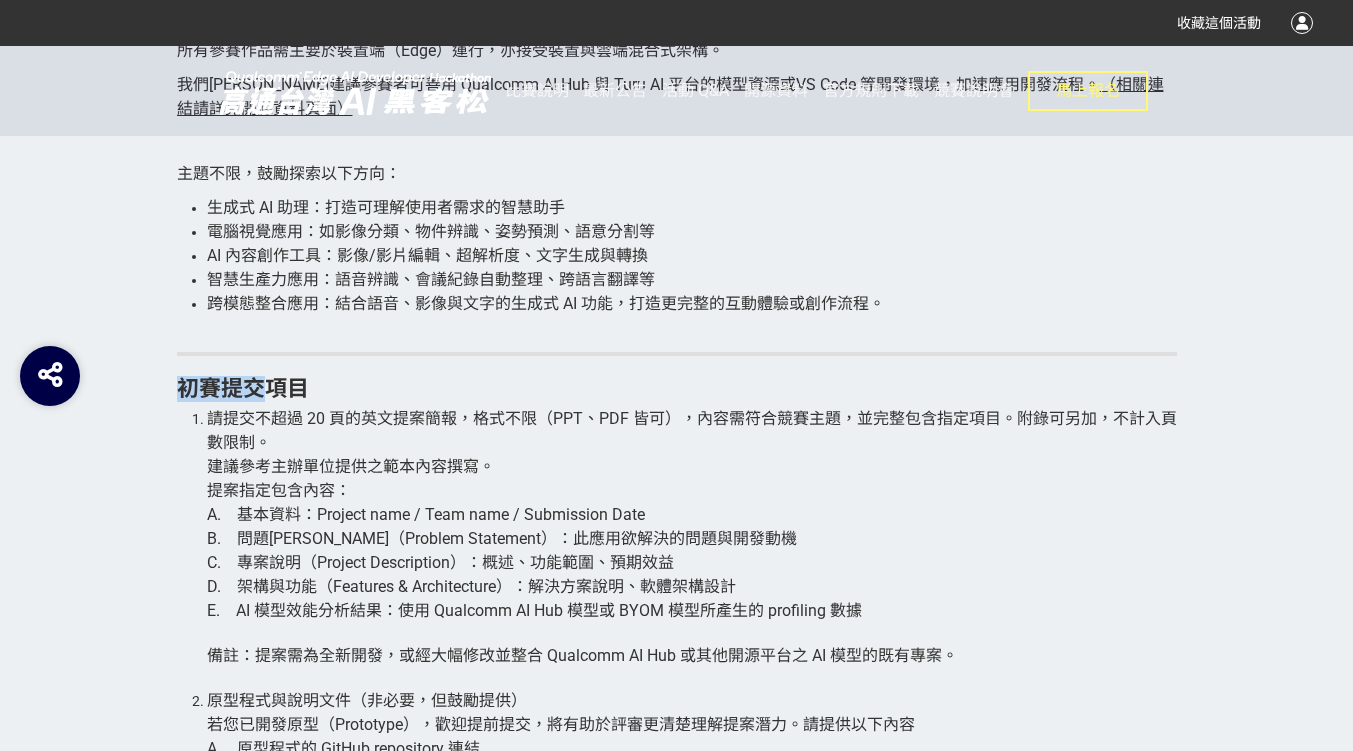 drag, startPoint x: 183, startPoint y: 389, endPoint x: 285, endPoint y: 402, distance: 102.825096 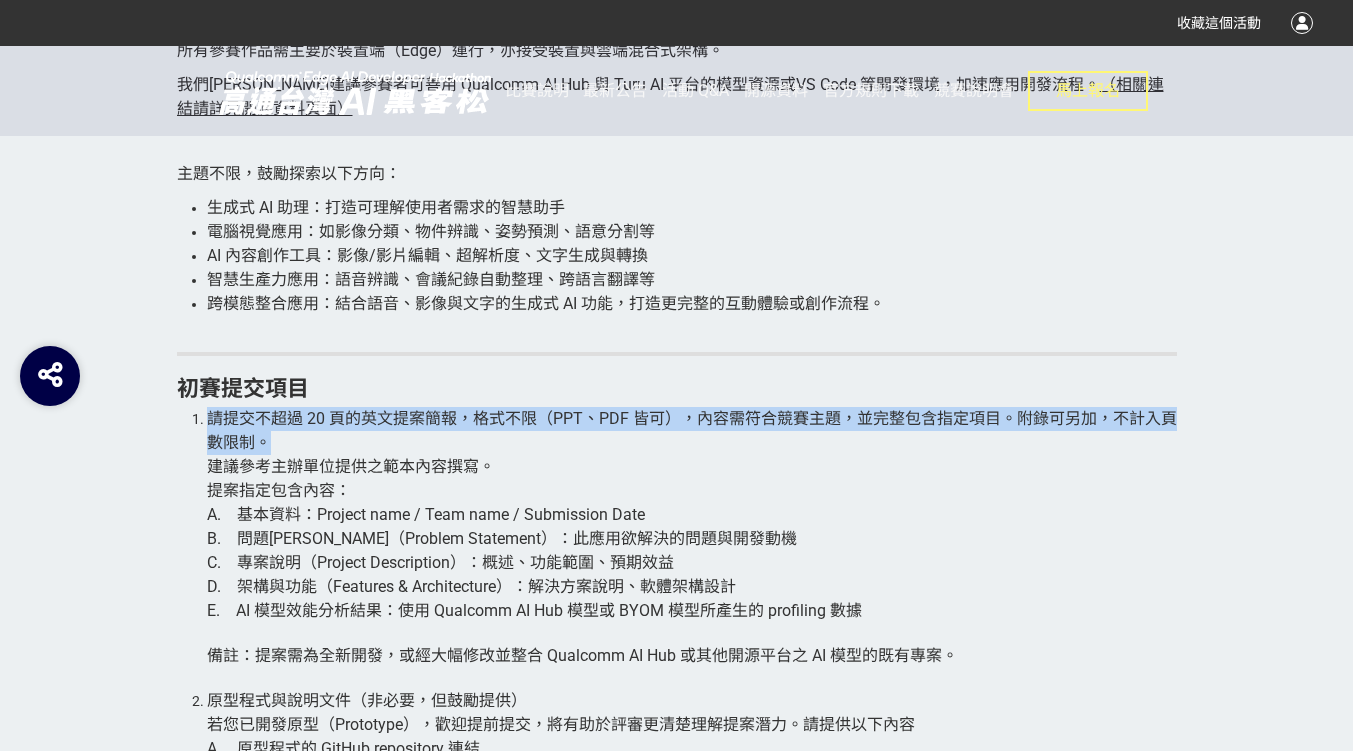 drag, startPoint x: 204, startPoint y: 422, endPoint x: 458, endPoint y: 453, distance: 255.88474 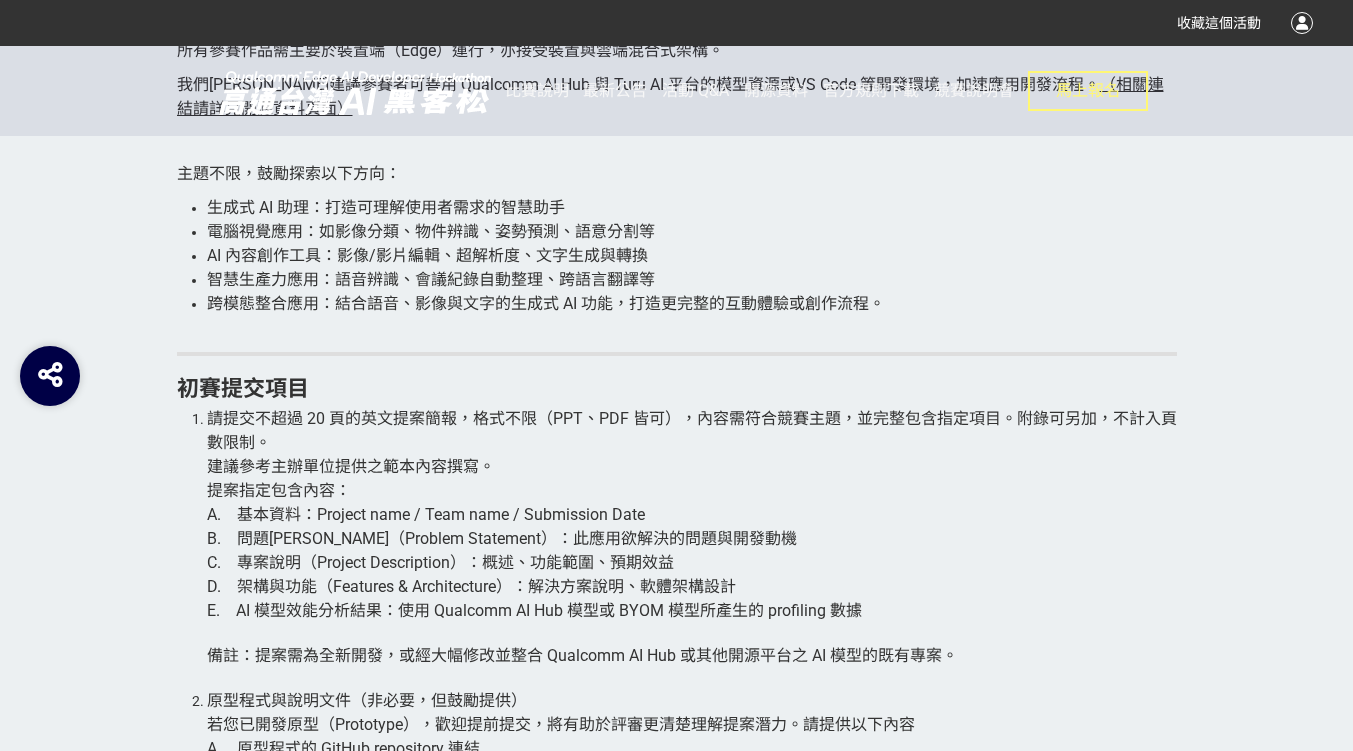 click on "請提交不超過 20 頁的英文提案簡報，格式不限（PPT、PDF 皆可），內容需符合競賽主題，並完整包含指定項目。附錄可另加，不計入頁數限制。 建議參考主辦單位提供之範本內容撰寫。 提案指定包含內容： A.    基本資料：Project name / Team name / Submission Date B.    問題[PERSON_NAME]（Problem Statement）：此應用欲解決的問題與開發動機 C.    專案說明（Project Description）：概述、功能範圍、預期效益 D.    架構與功能（Features & Architecture）：解決方案說明、軟體架構設計 E.    AI 模型效能分析結果：使用 Qualcomm AI Hub 模型或 BYOM 模型所產生的 profiling 數據 備註：提案需為全新開發，或經大幅修改並整合 Qualcomm AI Hub 或其他開源平台之 AI 模型的既有專案。" at bounding box center [692, 548] 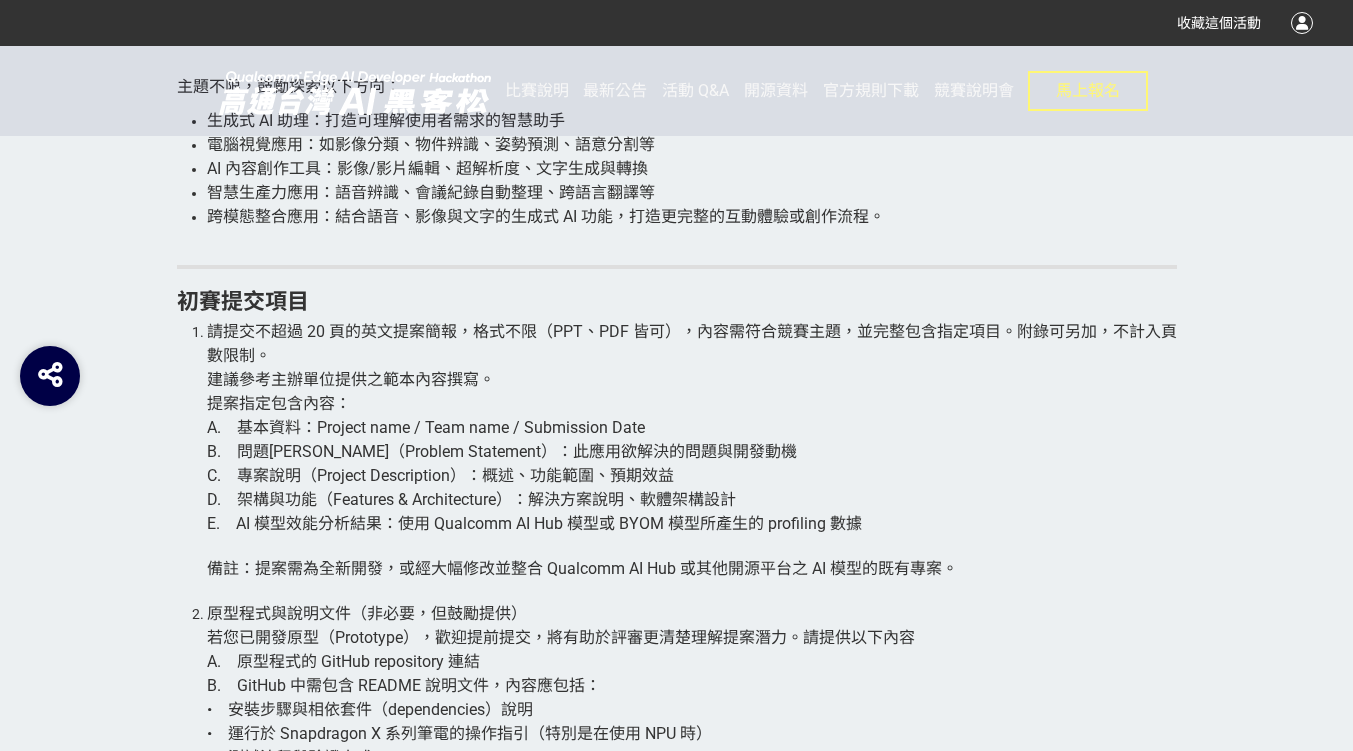 scroll, scrollTop: 2100, scrollLeft: 0, axis: vertical 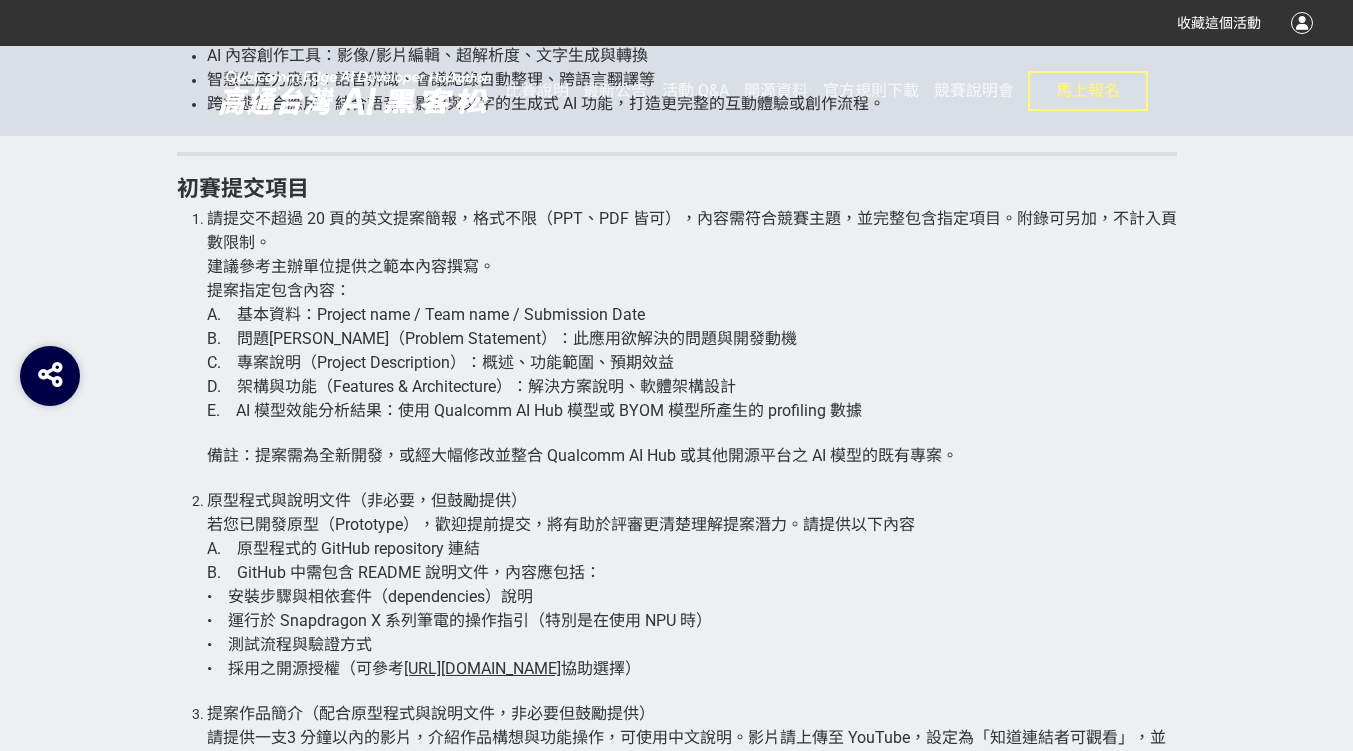click on "比賽說明 Qualcomm® Edge AI Developer Hackathon in [GEOGRAPHIC_DATA] 高通台灣AI黑客松 競賽規則 競賽宗旨與說明 在生成式 AI 驅動的新時代，裝置上AI（On-Device AI）正重新定義我們使用電腦的方式。作為全球裝置上 AI 的領導者，高通持續推進 NPU 與異質運算的創新技術，致力於將生成式 AI 能力導入 PC、智慧型手機與各式終端裝置，以實現更即時、更隱私、更高效的 AI 應用體驗。 本次高通台灣 AI 黑客松，廣邀全台 AI 開發者，透過搭載 Snapdragon X 系列平台 的 Windows PC，打造可直接於裝置本地運行的創新 AI 應用程式。藉由開放模型導入、運算效能最佳化與 AI 工具鏈整合，讓我們將靈感化為行動，共同形塑與實踐AI邊緣運算的強大潛力。 Get ready to revolutionize the world with On-Device AI at Qualcomm® Edge AI Developer Hackathon in [GEOGRAPHIC_DATA]     競賽主題：   （相關連結請詳見開源資料頁面）     初賽提交項目" at bounding box center (676, 1775) 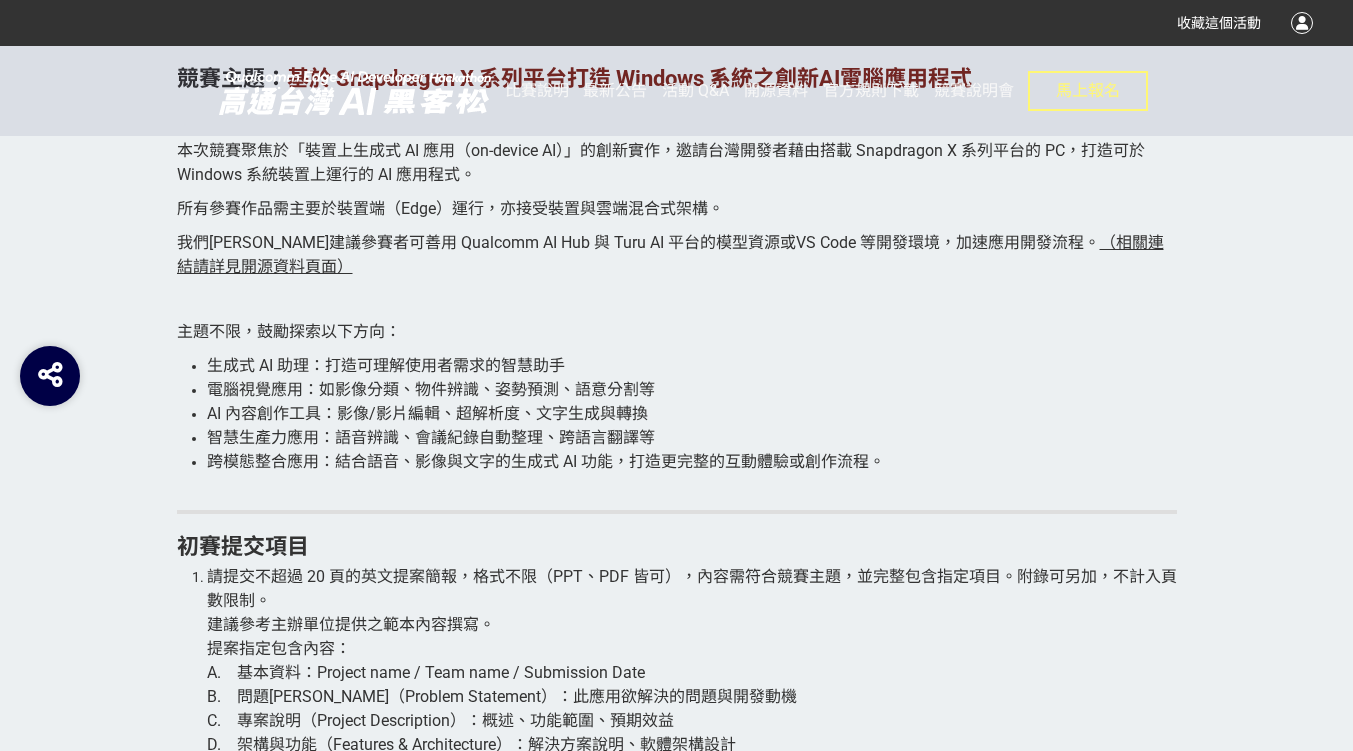 scroll, scrollTop: 1600, scrollLeft: 0, axis: vertical 